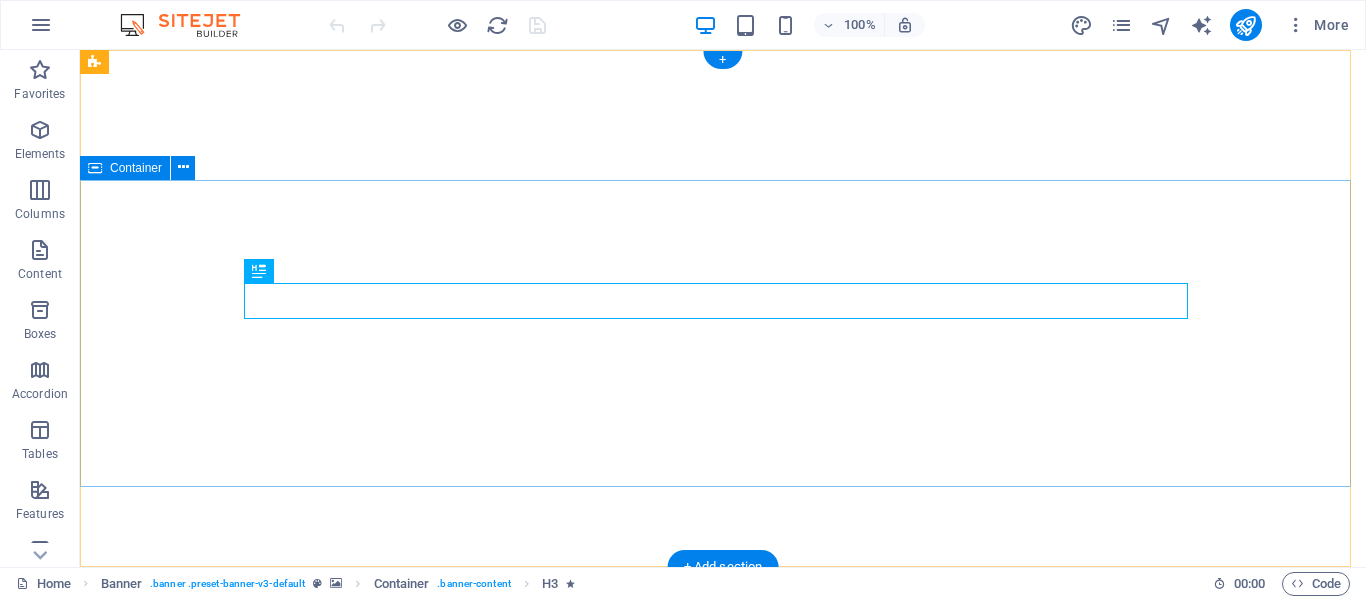 scroll, scrollTop: 0, scrollLeft: 0, axis: both 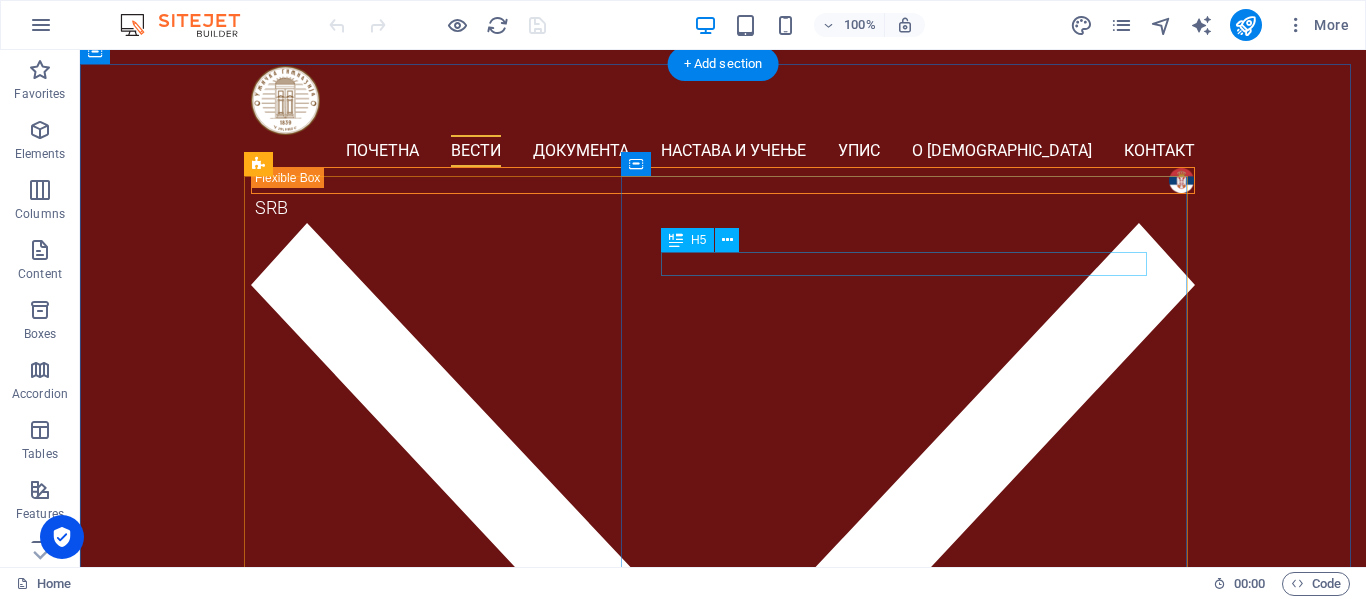 click on "[DATE]" at bounding box center [723, 3099] 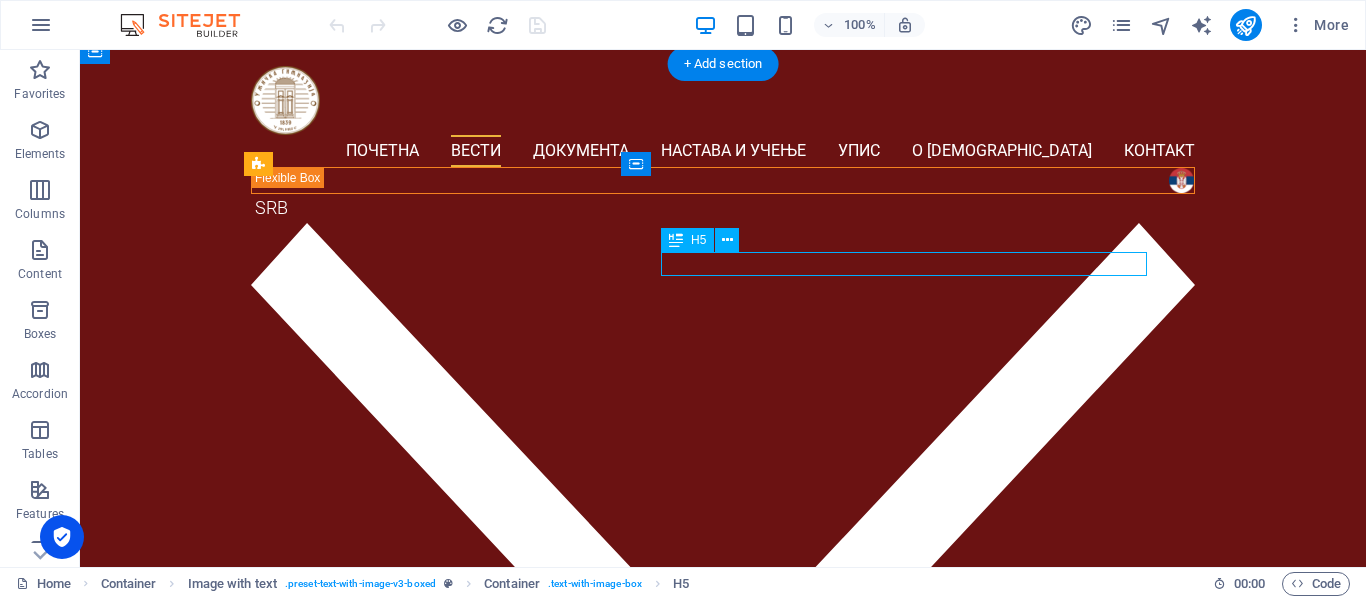 click on "[DATE]" at bounding box center (723, 3099) 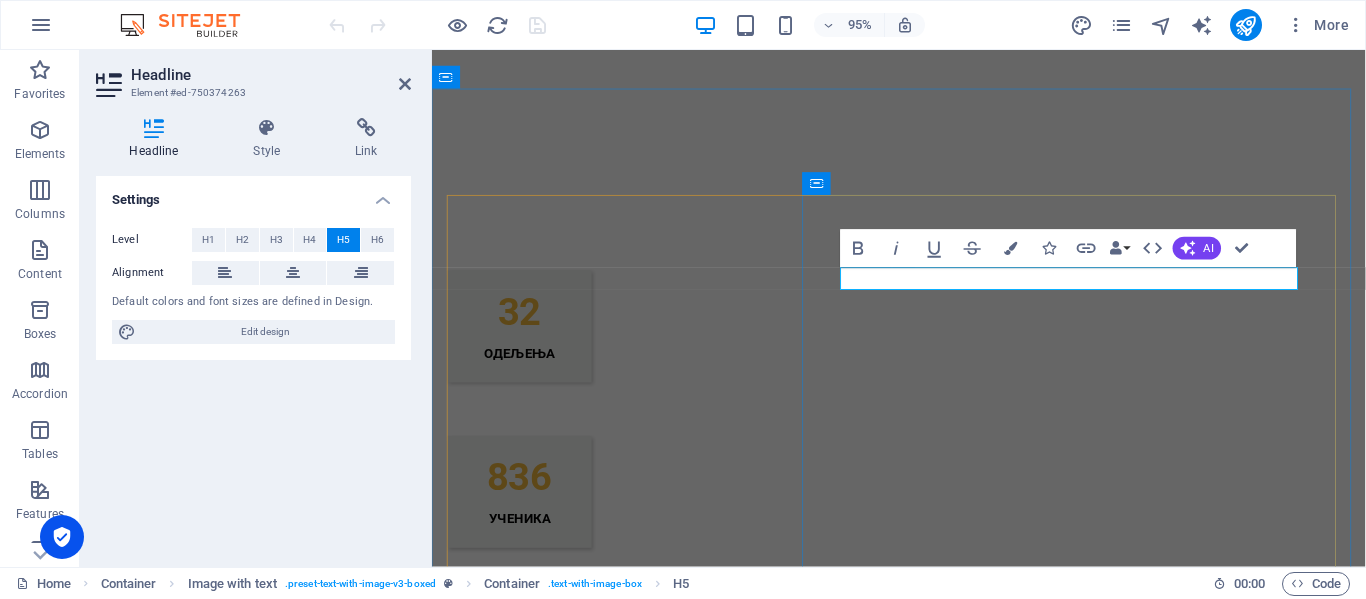 click on "[DATE]" at bounding box center [924, 3763] 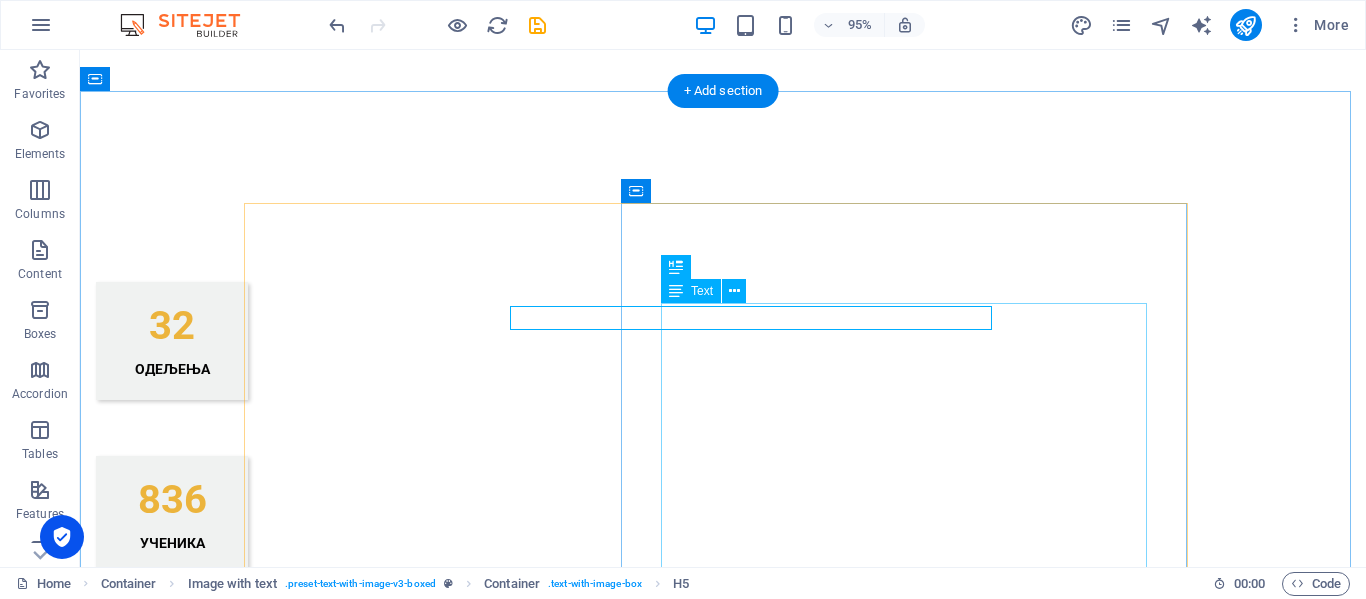 scroll, scrollTop: 1473, scrollLeft: 0, axis: vertical 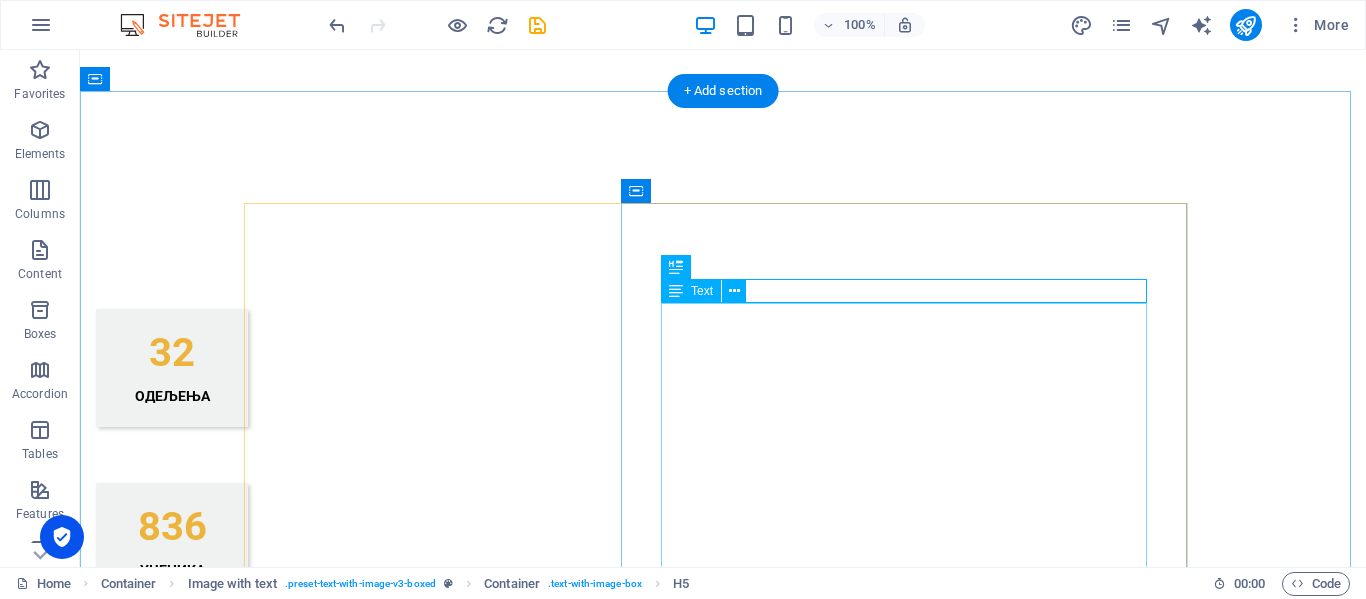 click on "Подношење пријаве за упис ученика у средње школе непосредно у школи (после првог и после другог уписног круга) и електронским путем, биће реализовано у понедељак и уторак, 7. и [DATE] године у периоду од 8.00 до 15.00 часова. Потребна документа за упис у гимназију: 1. Извод из матичне књиге рођених 2. Попуњен образац пријаве за упис у средњу школу 3. Сведочанство о завршеној основној школи 4. Сведочанства 6, 7. и 8. разреда 5. Уверење о положеном завршном испиту [PERSON_NAME] уписа потребно је  изабрати два од следећа четири изборна предмета  са  списка ." at bounding box center [723, 4429] 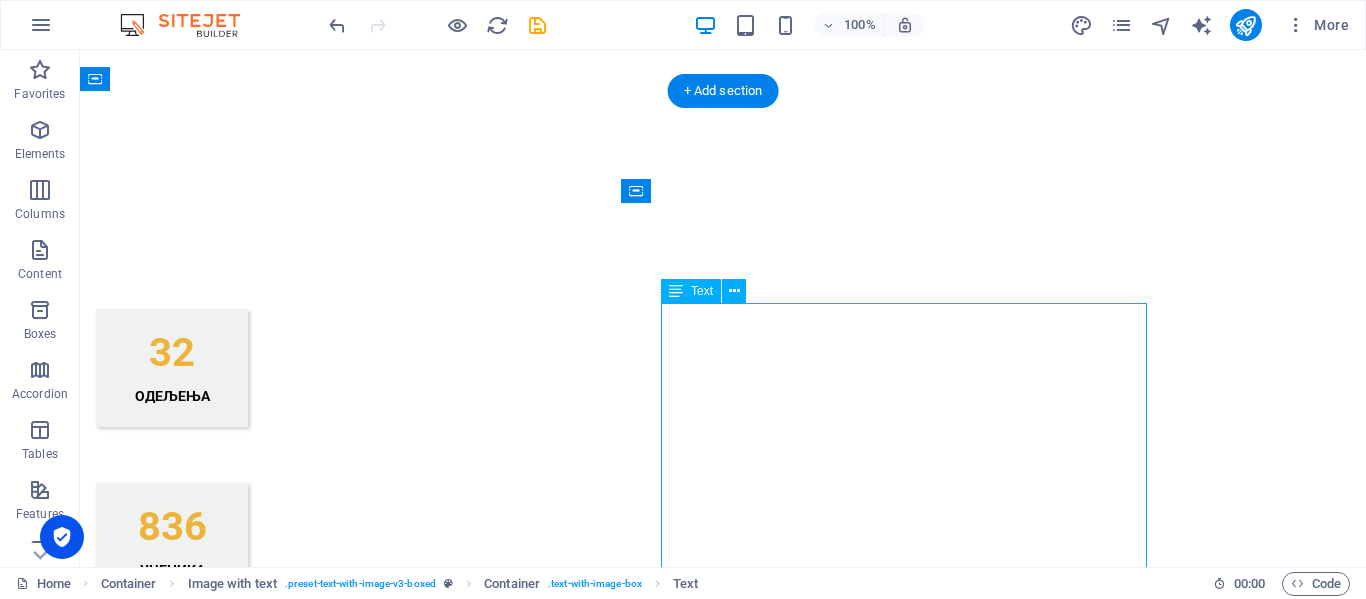 click on "Подношење пријаве за упис ученика у средње школе непосредно у школи (после првог и после другог уписног круга) и електронским путем, биће реализовано у понедељак и уторак, 7. и [DATE] године у периоду од 8.00 до 15.00 часова. Потребна документа за упис у гимназију: 1. Извод из матичне књиге рођених 2. Попуњен образац пријаве за упис у средњу школу 3. Сведочанство о завршеној основној школи 4. Сведочанства 6, 7. и 8. разреда 5. Уверење о положеном завршном испиту [PERSON_NAME] уписа потребно је  изабрати два од следећа четири изборна предмета  са  списка ." at bounding box center (723, 4429) 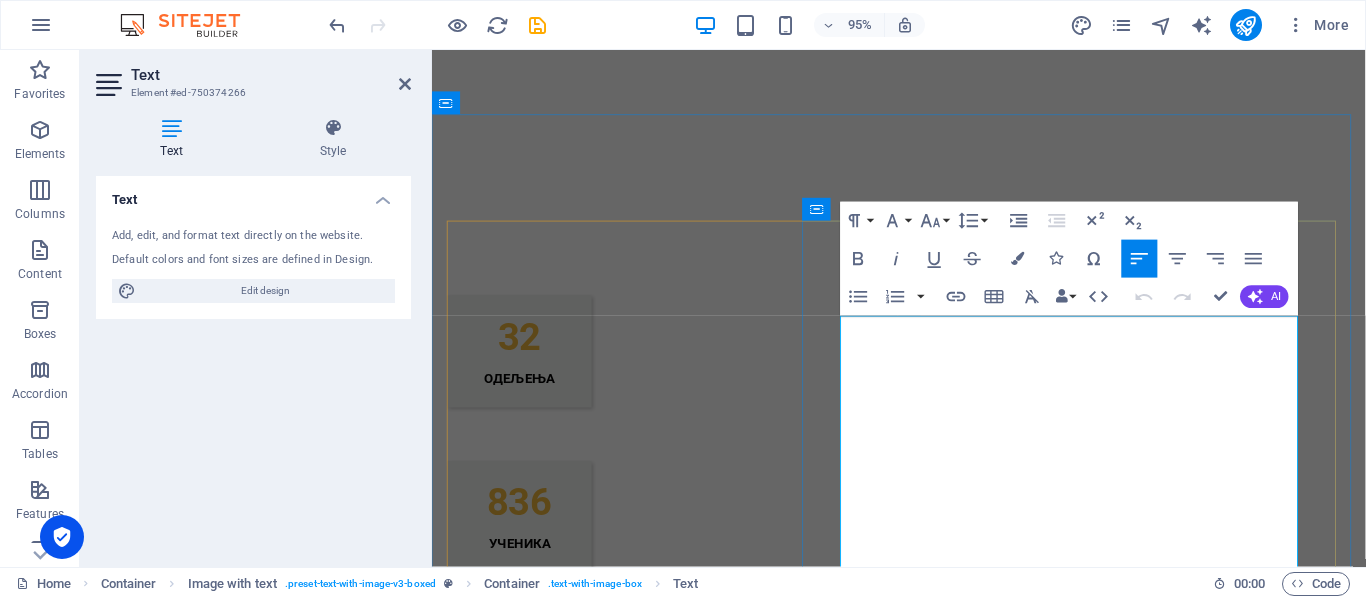 drag, startPoint x: 1181, startPoint y: 416, endPoint x: 862, endPoint y: 352, distance: 325.35672 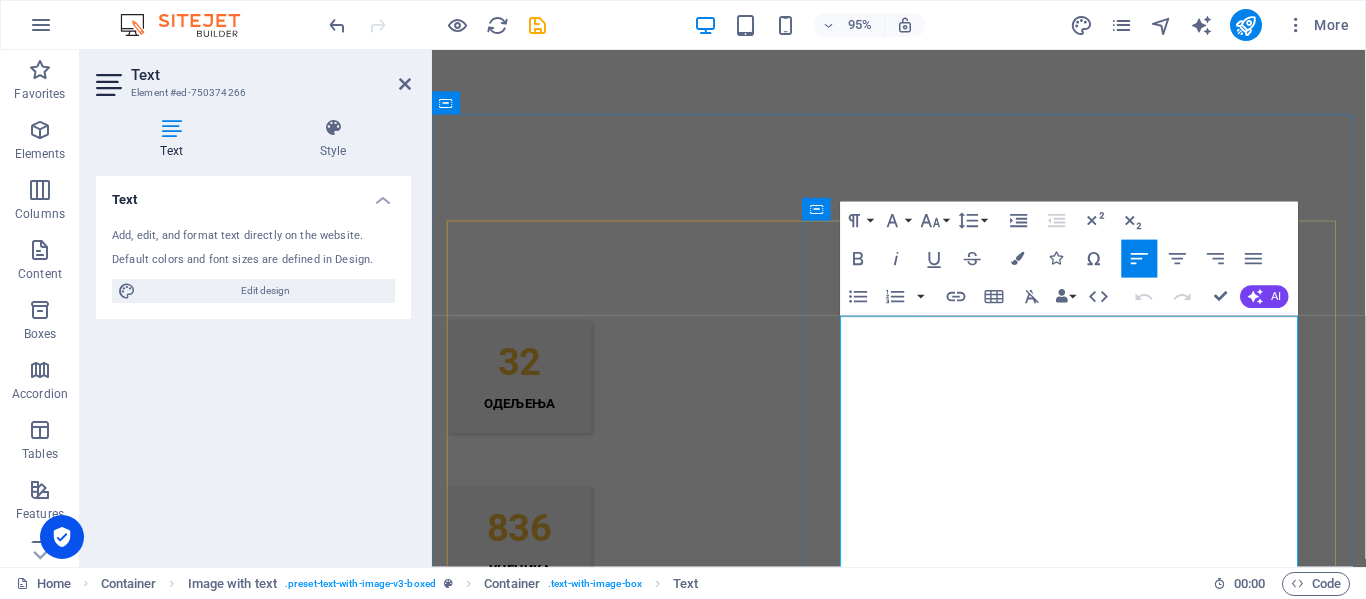 type 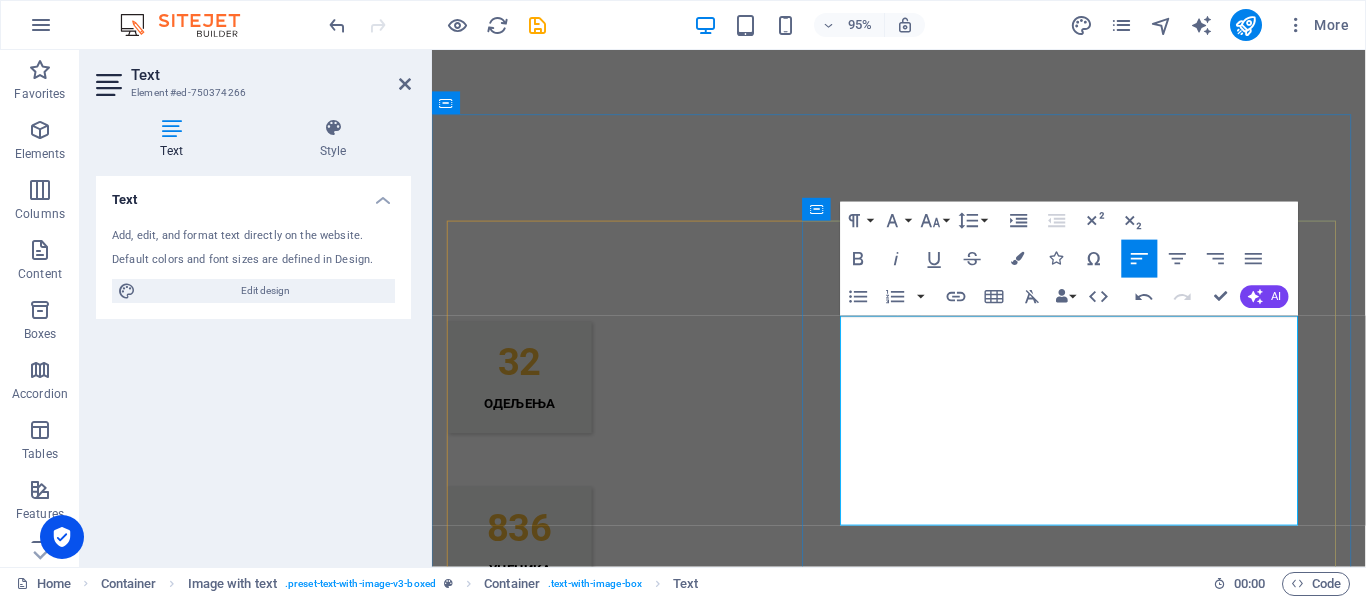 click on "​После првог и другог уписног круга, сви ученици распоређени у на" at bounding box center [924, 4358] 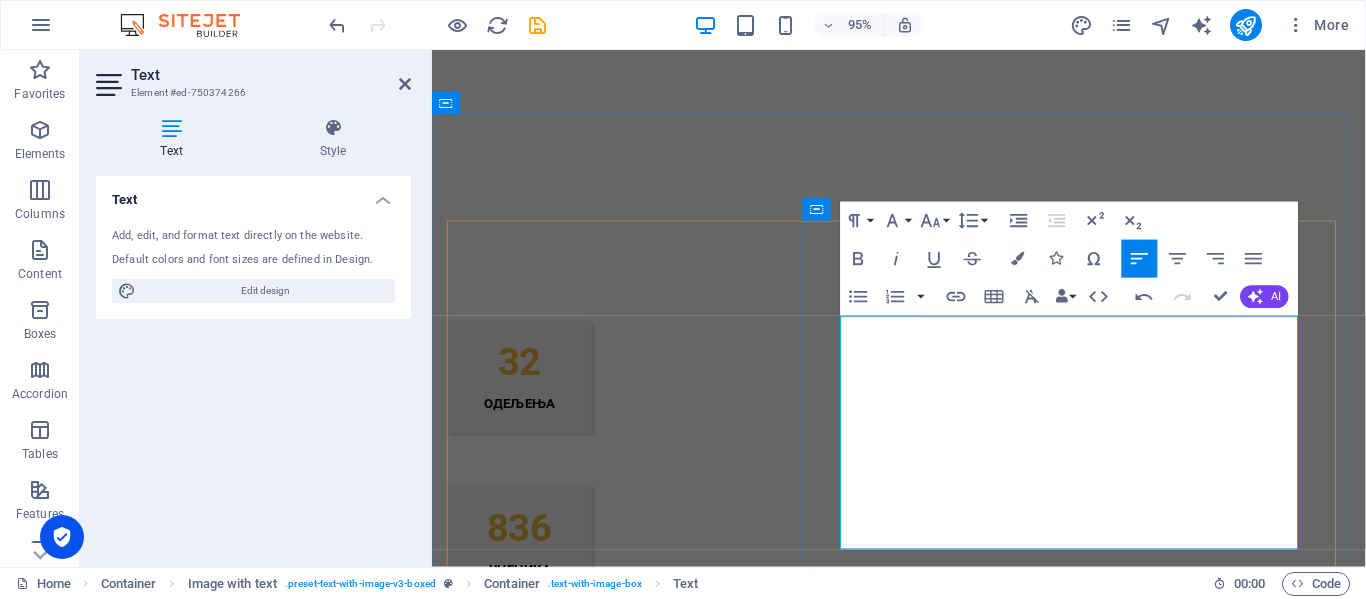 drag, startPoint x: 989, startPoint y: 365, endPoint x: 967, endPoint y: 374, distance: 23.769728 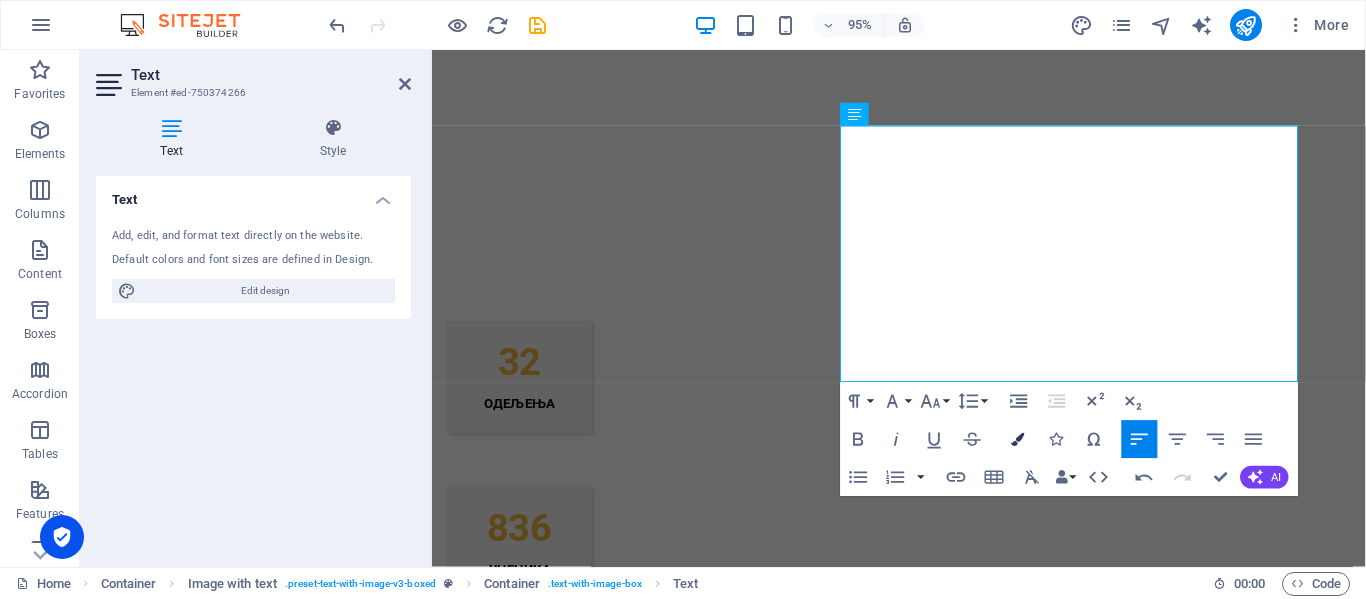 scroll, scrollTop: 1673, scrollLeft: 0, axis: vertical 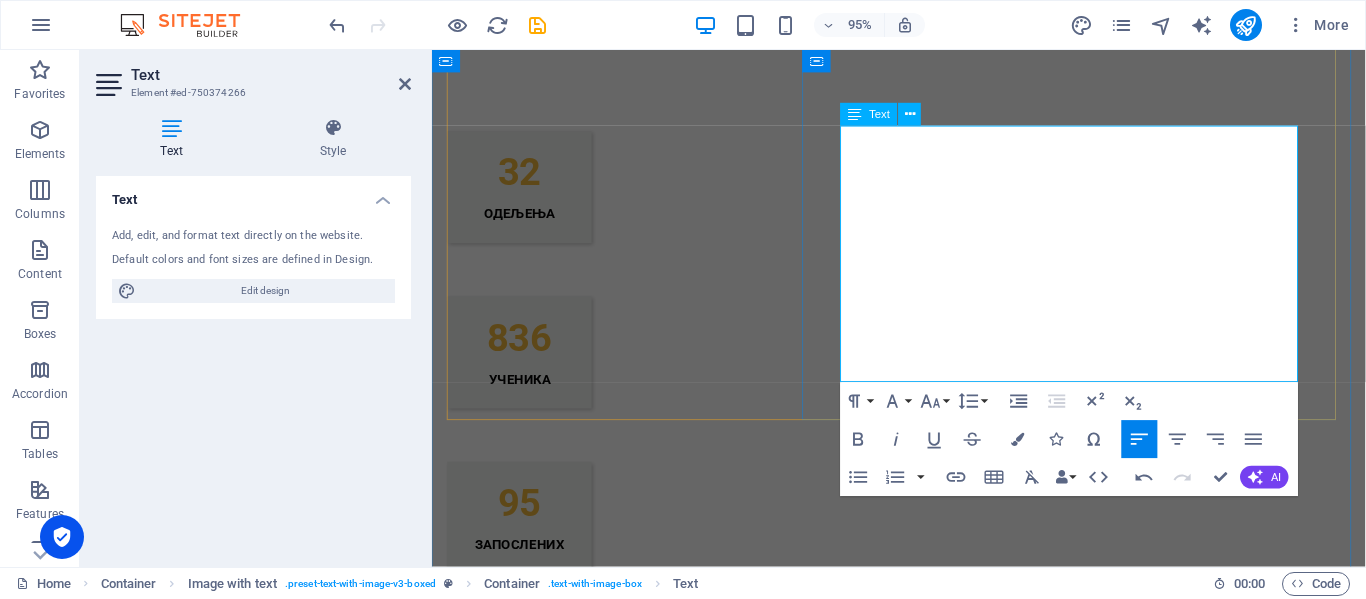 drag, startPoint x: 1083, startPoint y: 382, endPoint x: 862, endPoint y: 218, distance: 275.20355 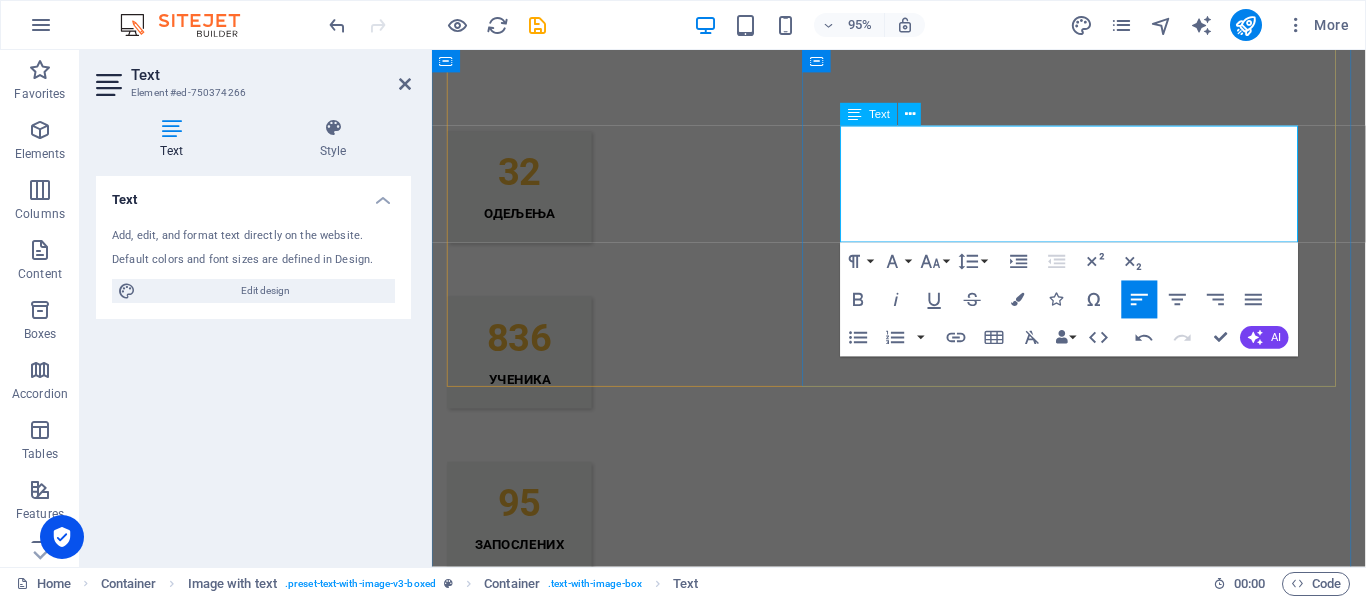 click on "После првог и другог уписног круга, уписани су сви ученици распоређени уУжичку гимназију и овимпутем вас обавештавамо да нема слободних места." at bounding box center [924, 4170] 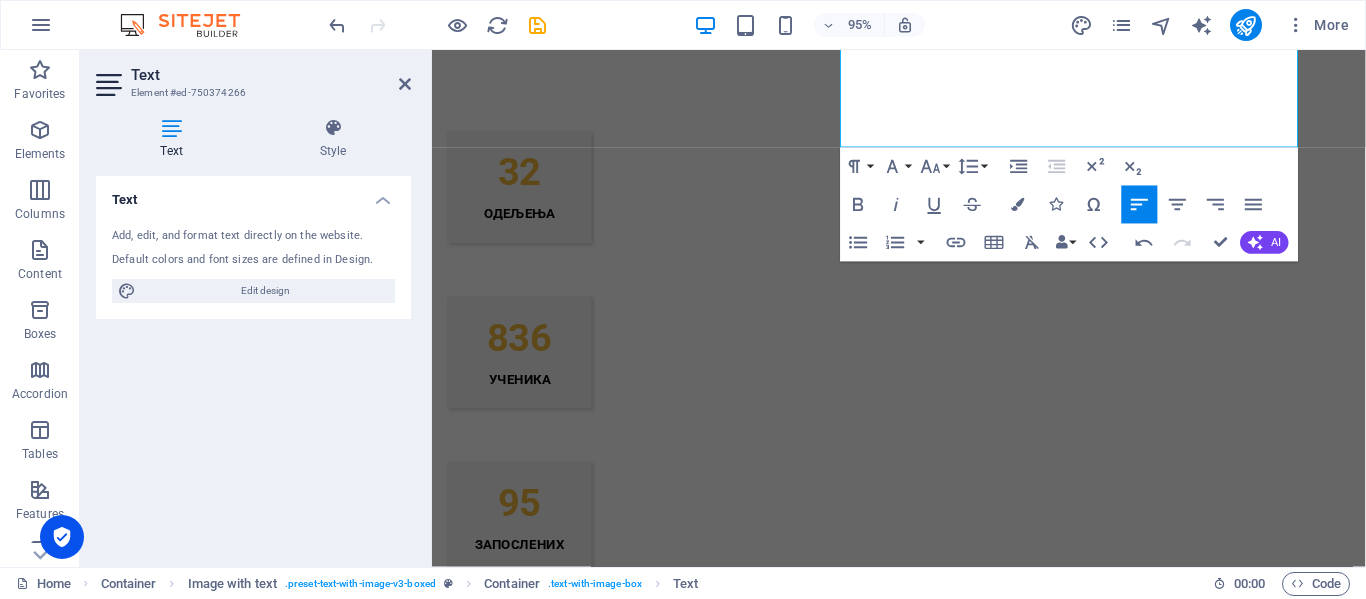 scroll, scrollTop: 1773, scrollLeft: 0, axis: vertical 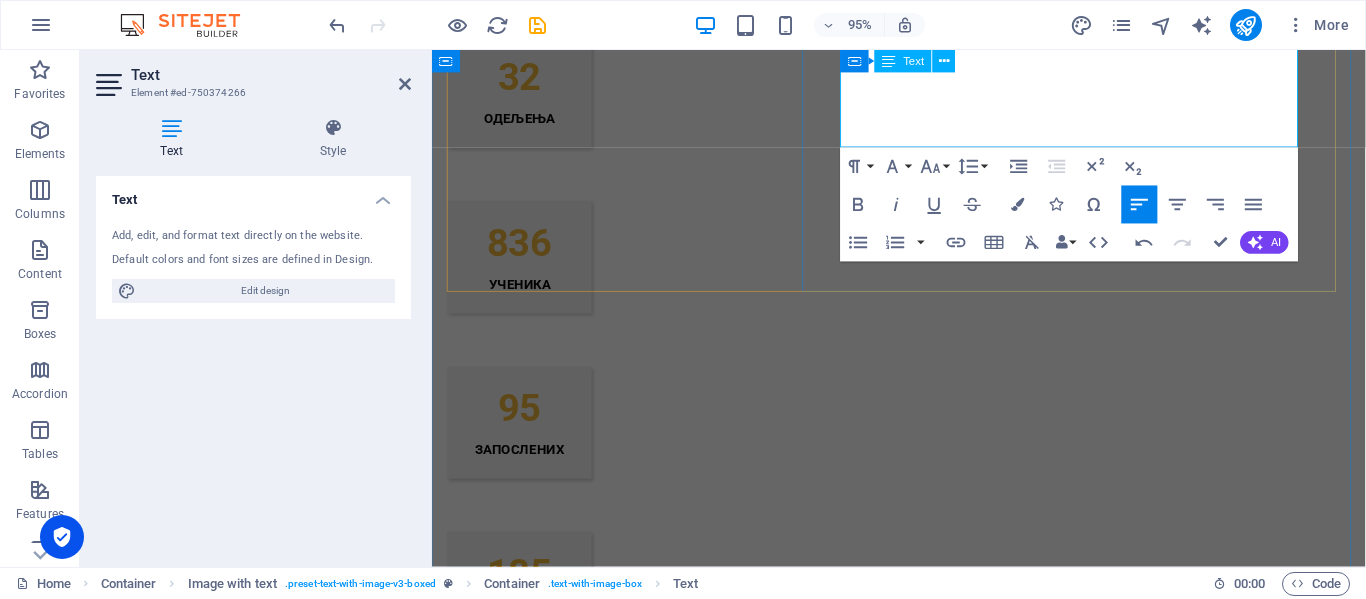 click on "Захваљујемо се свим будућим првацима и њиховим родитељима на указаном поверењу," at bounding box center (924, 4108) 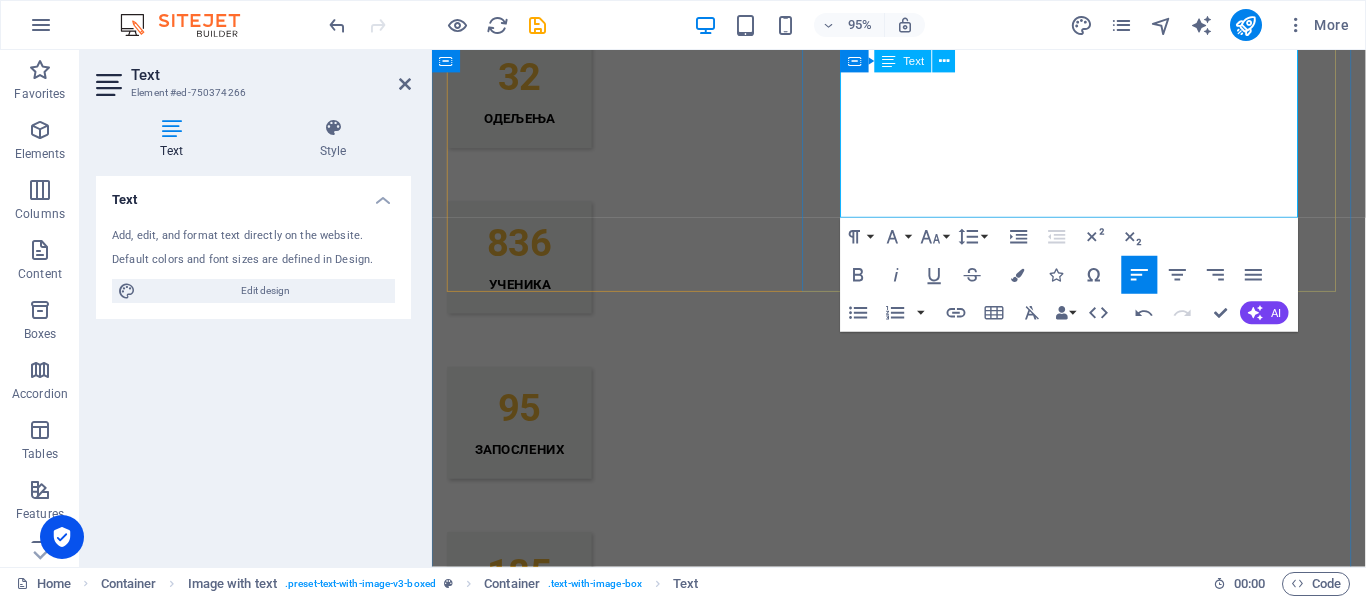 drag, startPoint x: 1042, startPoint y: 185, endPoint x: 998, endPoint y: 189, distance: 44.181442 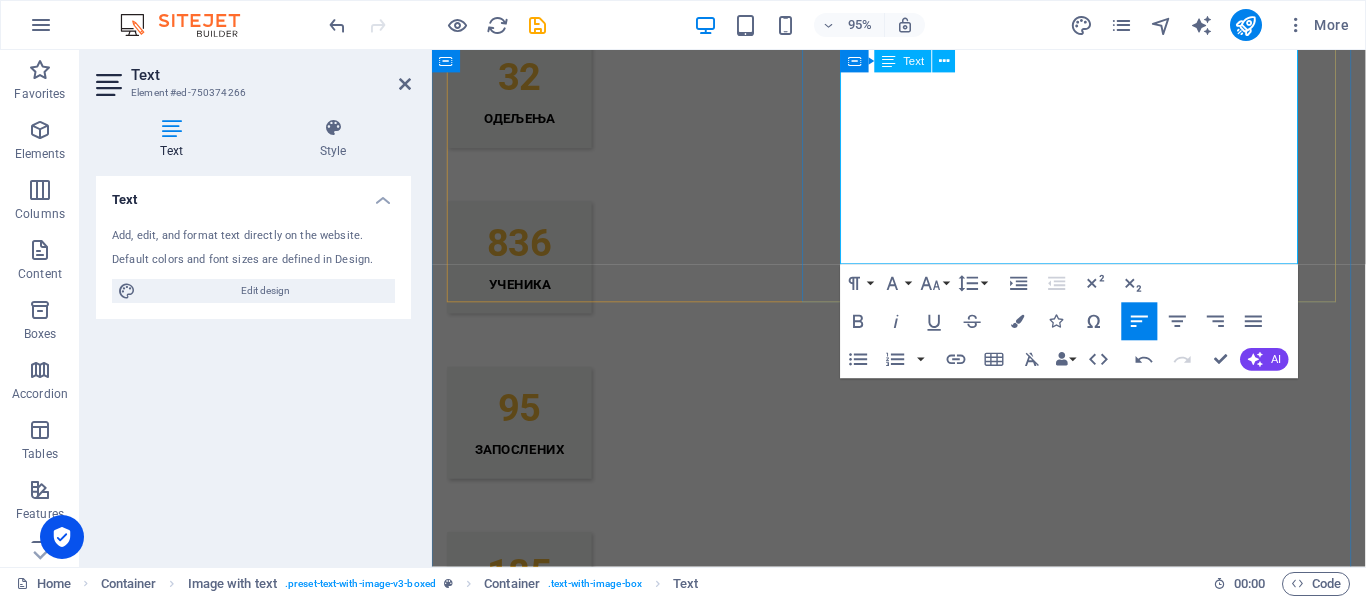 drag, startPoint x: 1211, startPoint y: 161, endPoint x: 1167, endPoint y: 173, distance: 45.607018 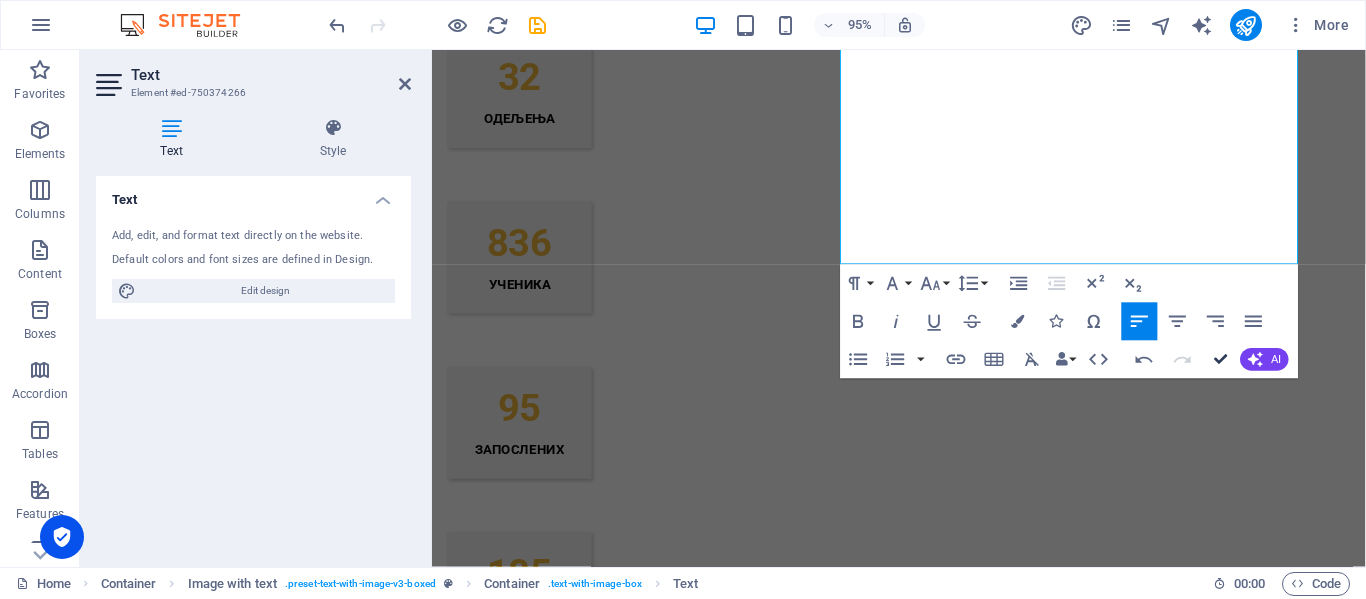 drag, startPoint x: 1219, startPoint y: 356, endPoint x: 1136, endPoint y: 305, distance: 97.41663 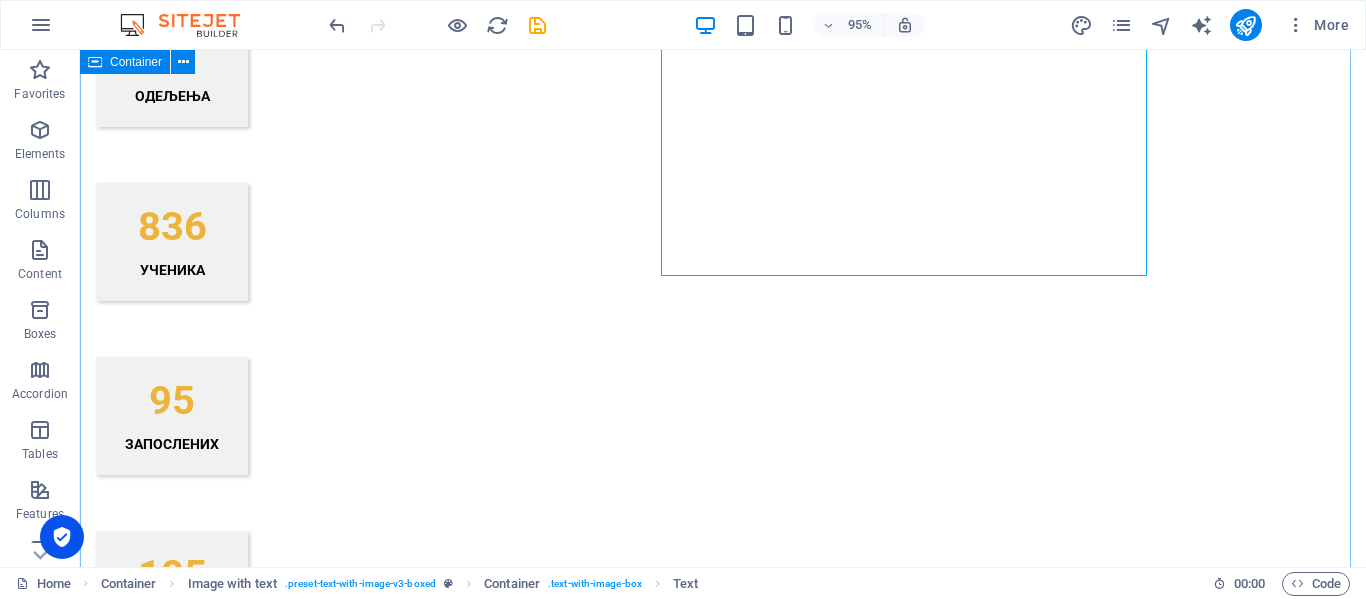 scroll, scrollTop: 1746, scrollLeft: 0, axis: vertical 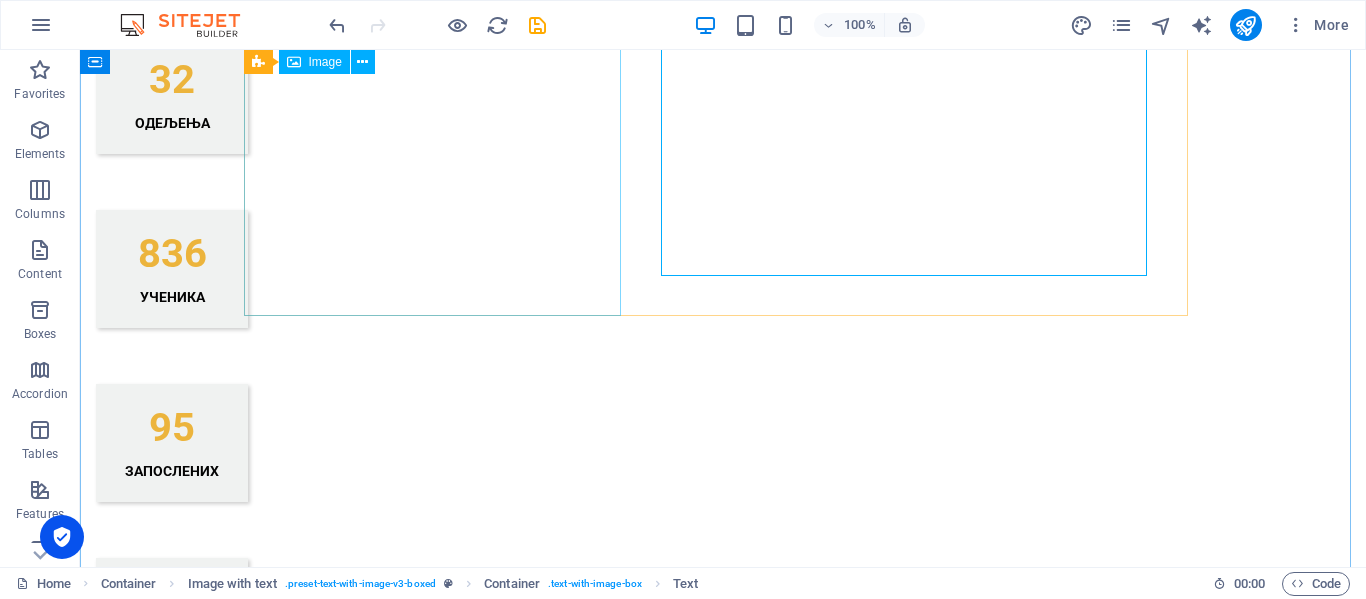 click at bounding box center [392, 2721] 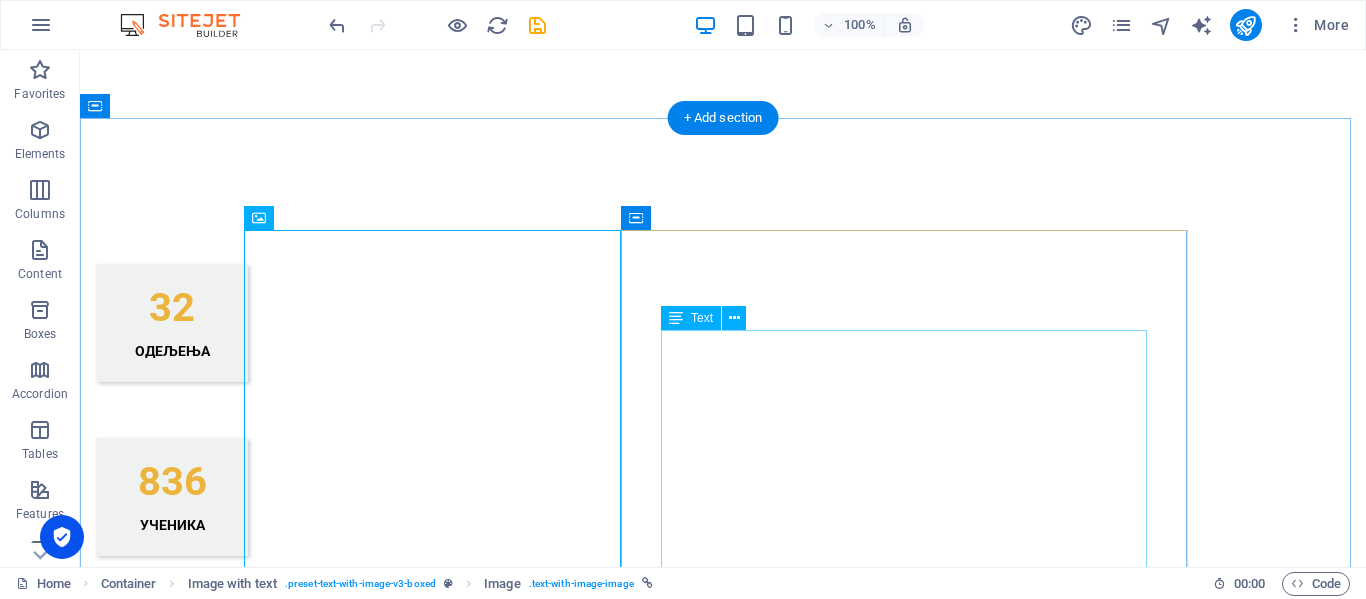 scroll, scrollTop: 1546, scrollLeft: 0, axis: vertical 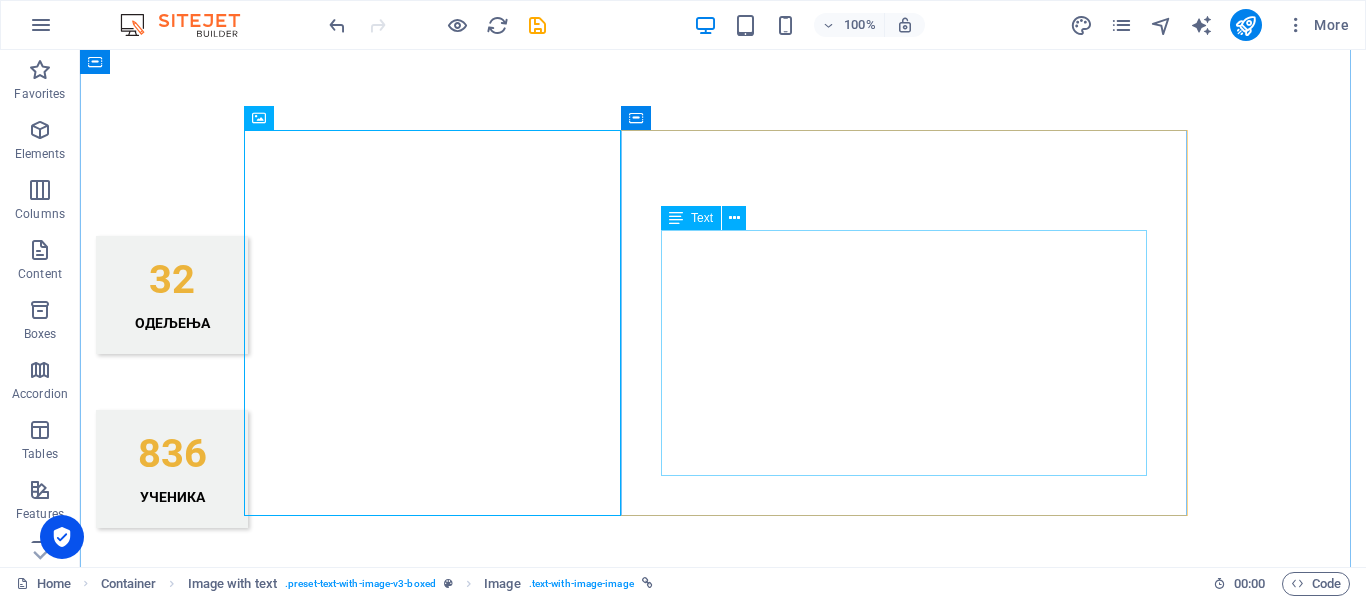 click on "После првог и другог уписног круга, уписани су сви ученици распоређени у одељења првих разреда Ужичке гимназије и овим путем вас обавештавамо да нема слободних места. Захваљујемо се свим будућим првацима и њиховим родитељима на указаном поверењу. Нова школска година почиње [DATE] године. Ученици другог и четвртог разреда ће током септембра бити ПРВА смена, а ученици првог и трећег разреда ДРУГА смена. Детаљније информације о свечаном дочеку првака ће бити постављене на сајту школе крајем августа." at bounding box center (723, 4319) 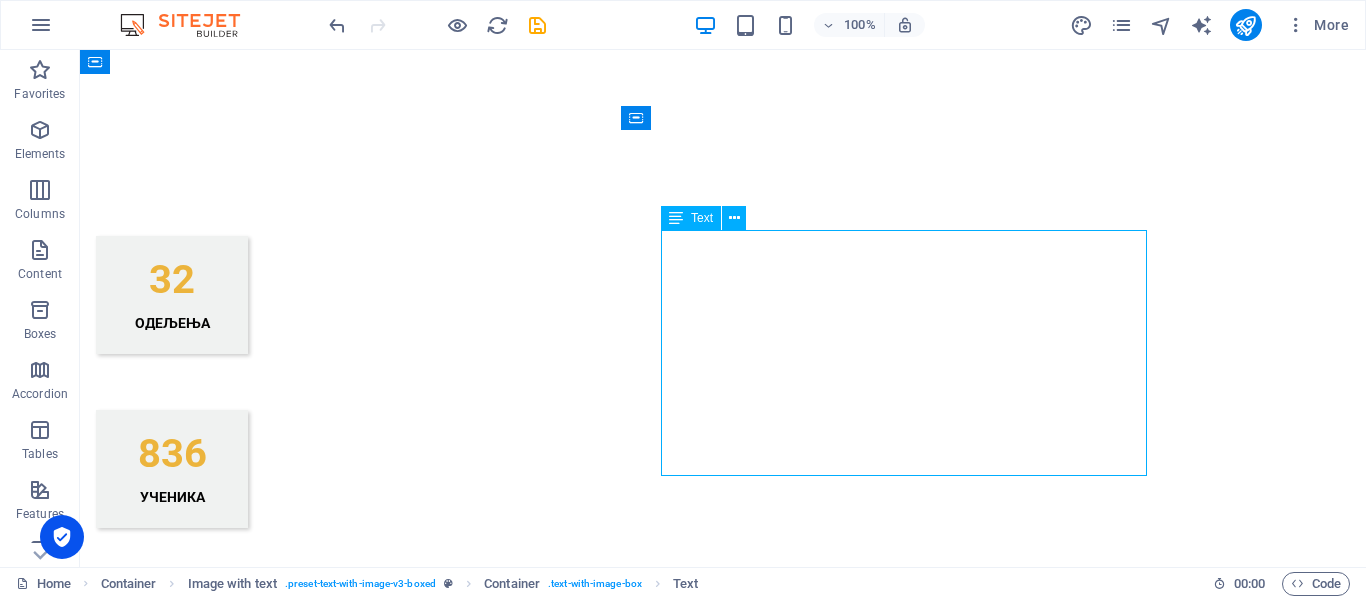 click on "После првог и другог уписног круга, уписани су сви ученици распоређени у одељења првих разреда Ужичке гимназије и овим путем вас обавештавамо да нема слободних места. Захваљујемо се свим будућим првацима и њиховим родитељима на указаном поверењу. Нова школска година почиње [DATE] године. Ученици другог и четвртог разреда ће током септембра бити ПРВА смена, а ученици првог и трећег разреда ДРУГА смена. Детаљније информације о свечаном дочеку првака ће бити постављене на сајту школе крајем августа." at bounding box center [723, 4319] 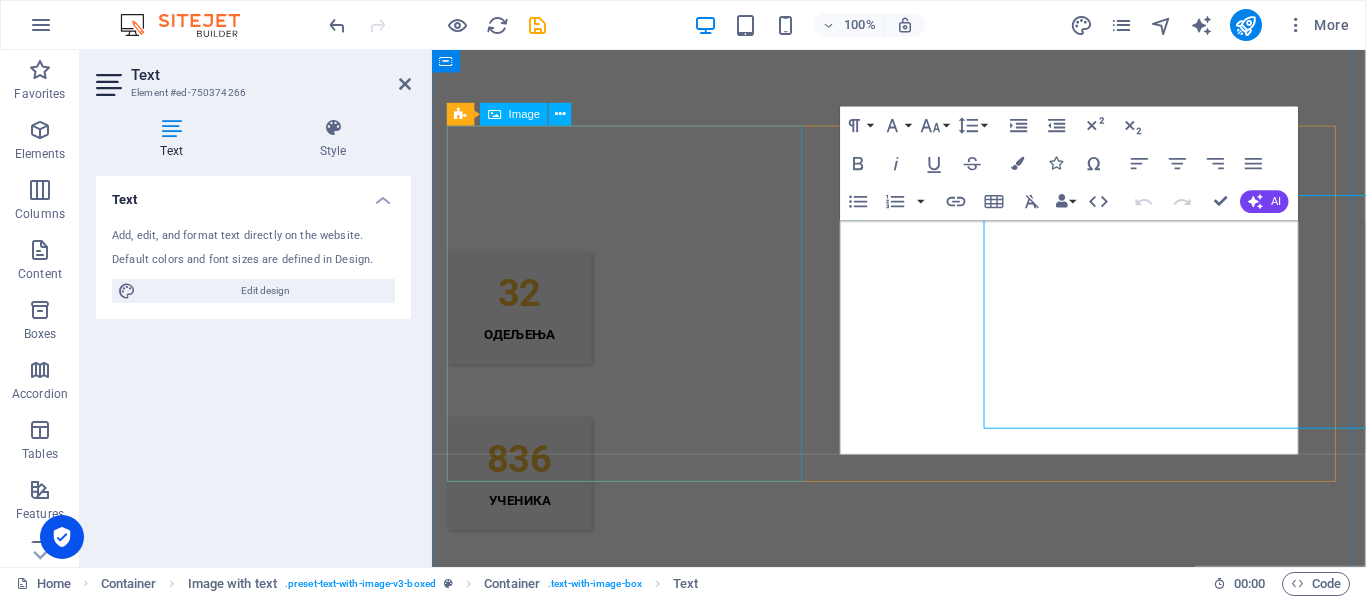 scroll, scrollTop: 1573, scrollLeft: 0, axis: vertical 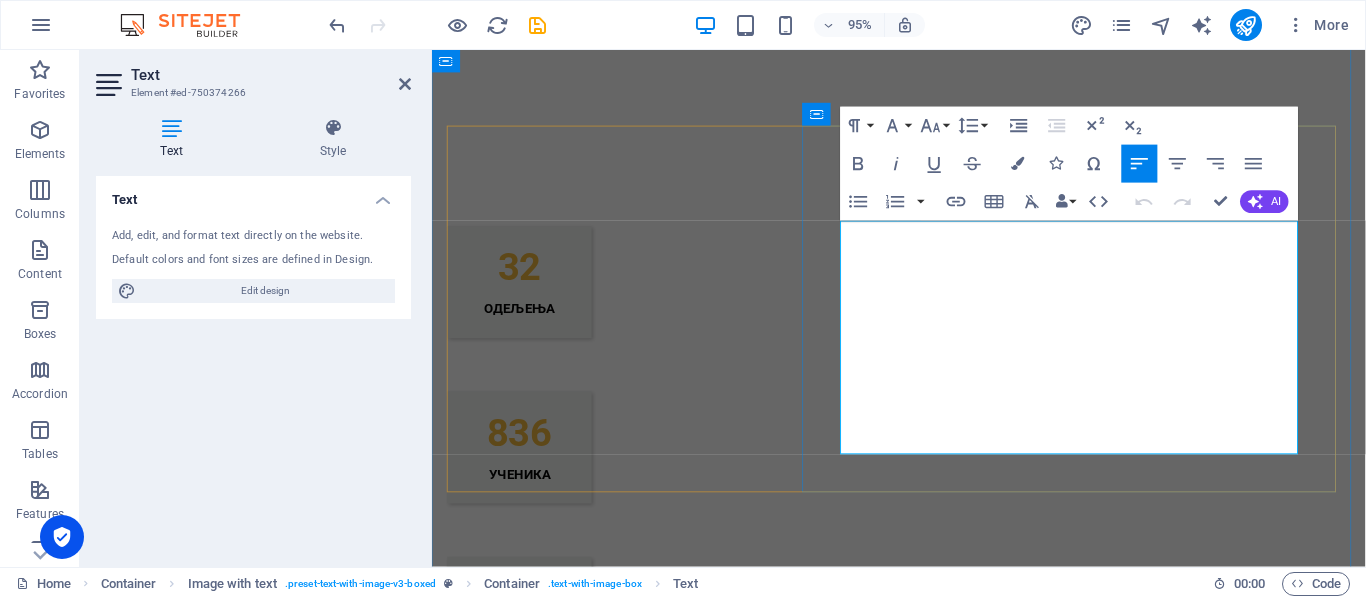 click on "Захваљујемо се свим будућим првацима и њиховим родитељима на указаном поверењу." at bounding box center (924, 4308) 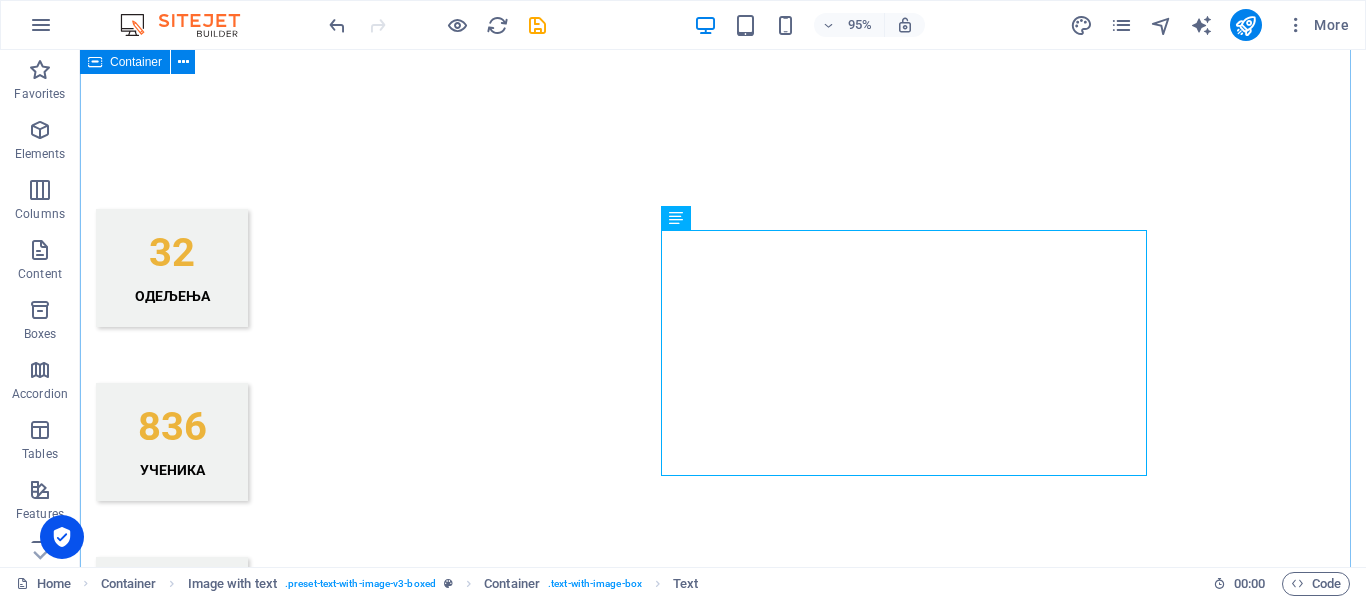 scroll, scrollTop: 1546, scrollLeft: 0, axis: vertical 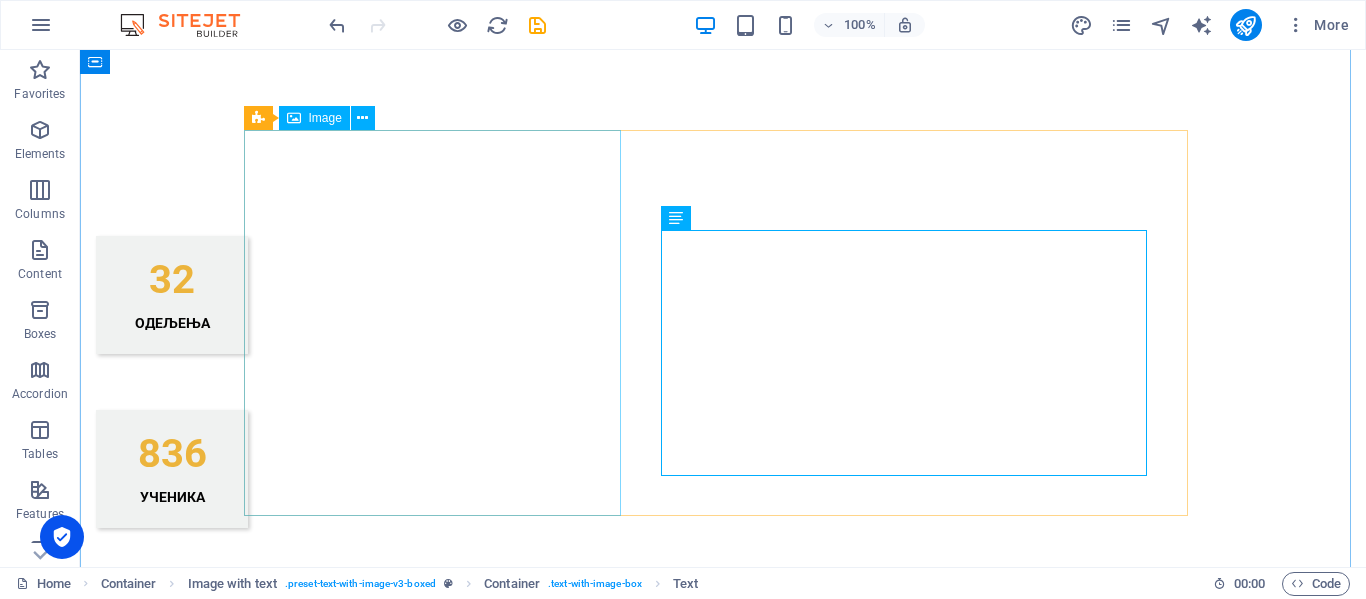click at bounding box center (392, 2921) 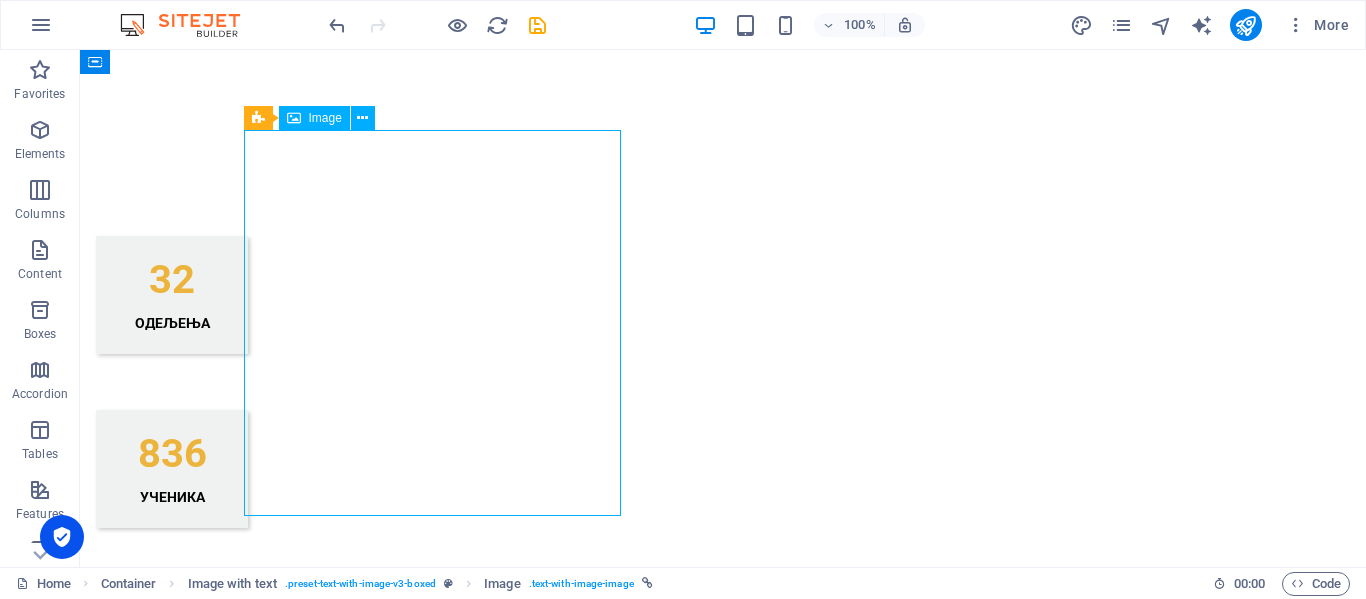 click at bounding box center [392, 2921] 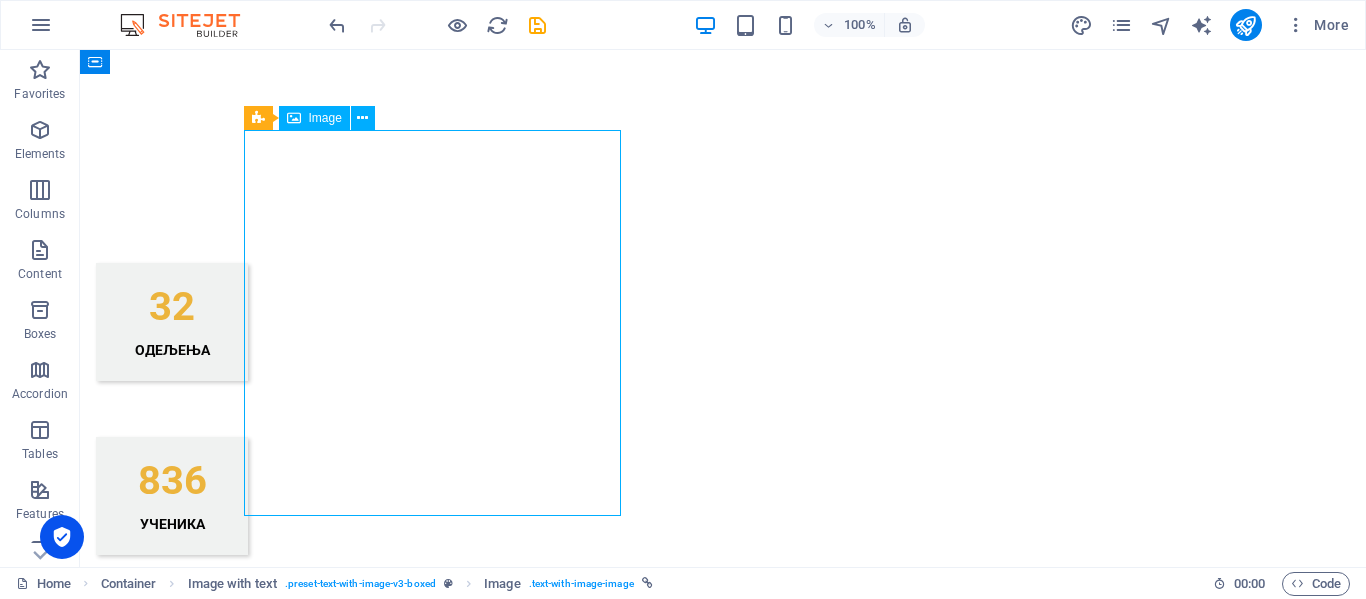 select on "px" 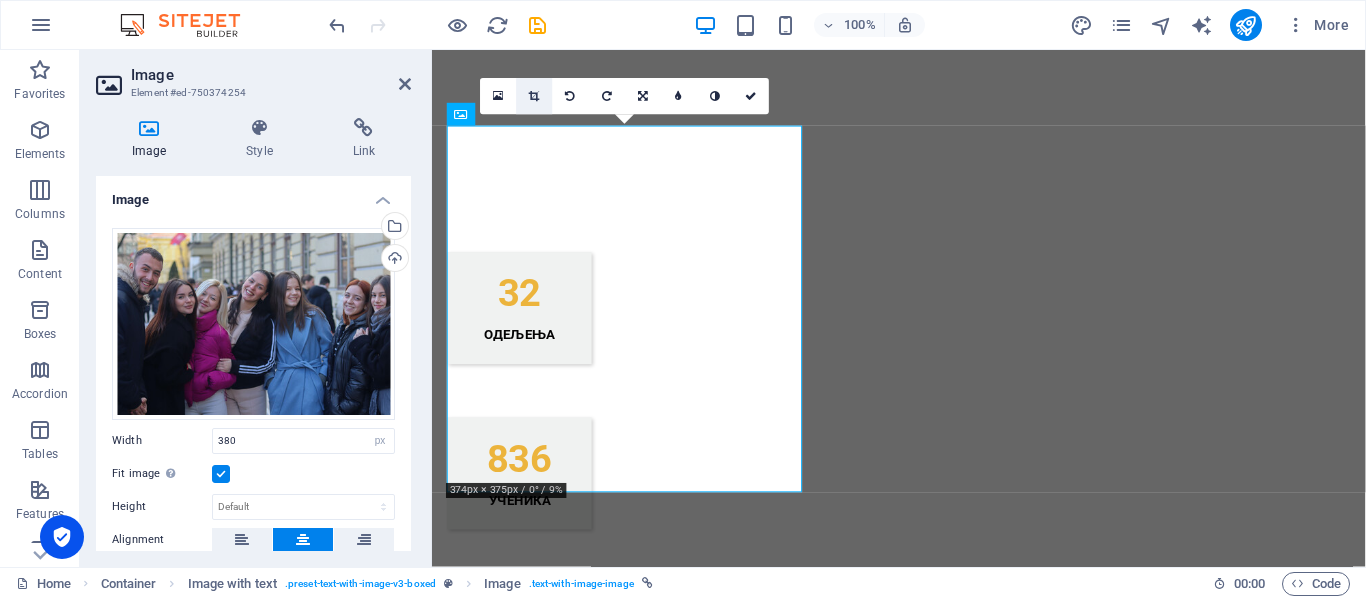 drag, startPoint x: 527, startPoint y: 91, endPoint x: 144, endPoint y: 385, distance: 482.8302 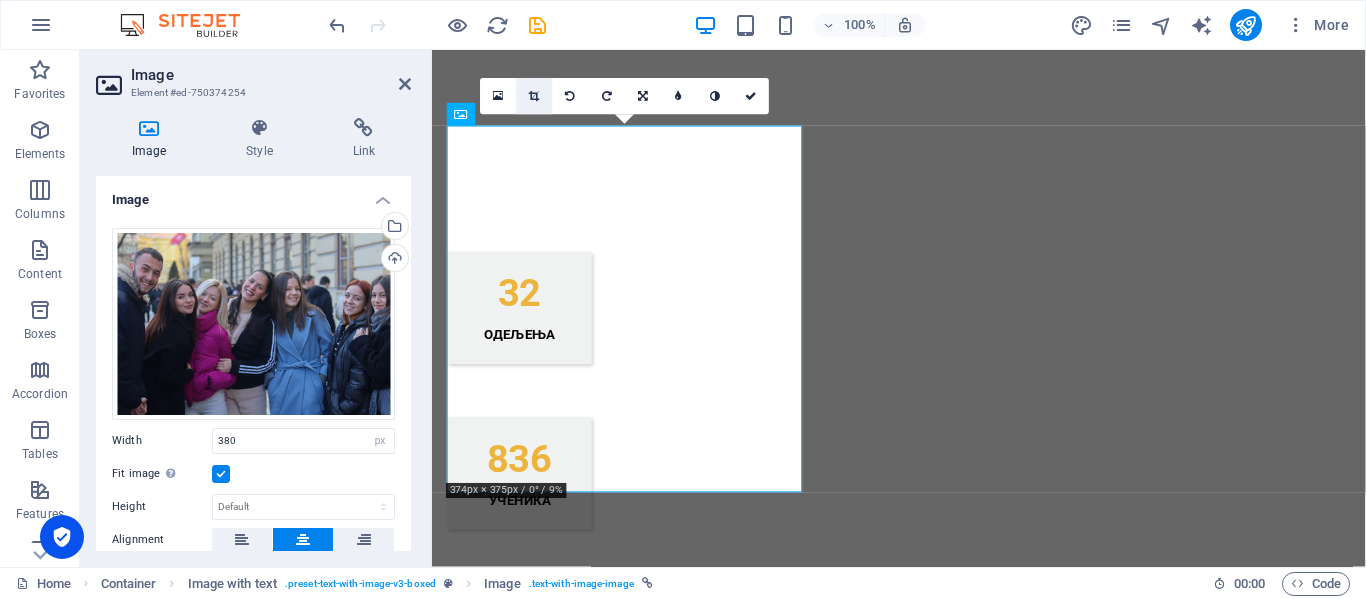 click at bounding box center (535, 97) 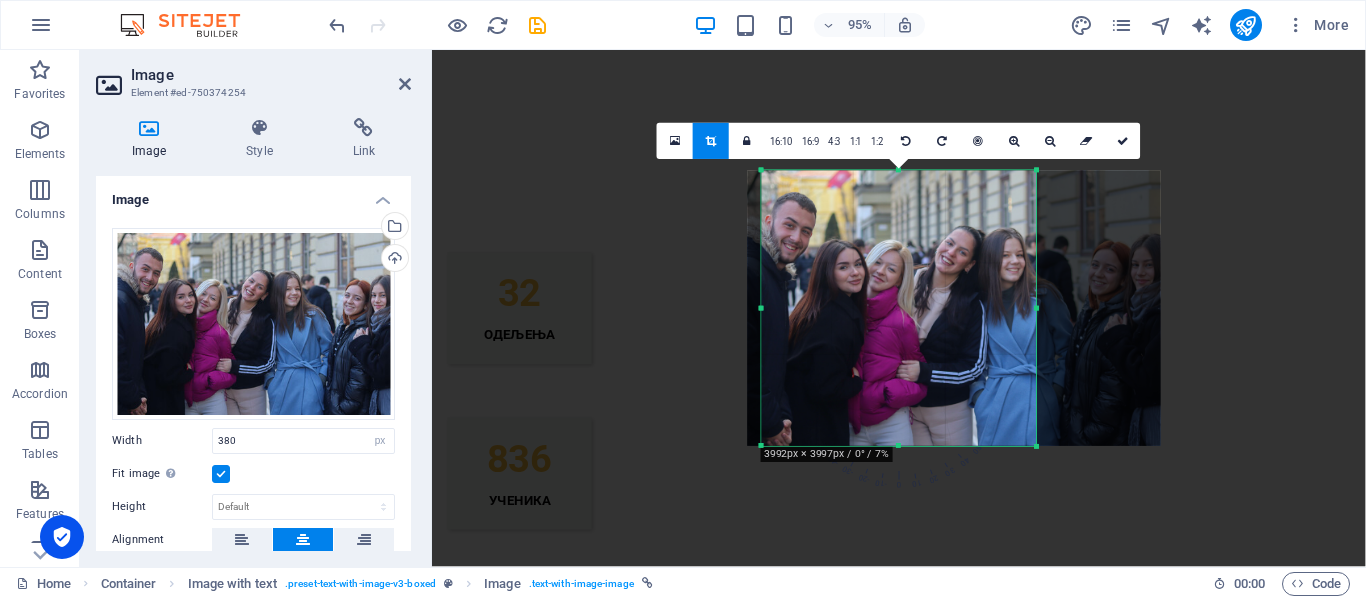 scroll, scrollTop: 1573, scrollLeft: 0, axis: vertical 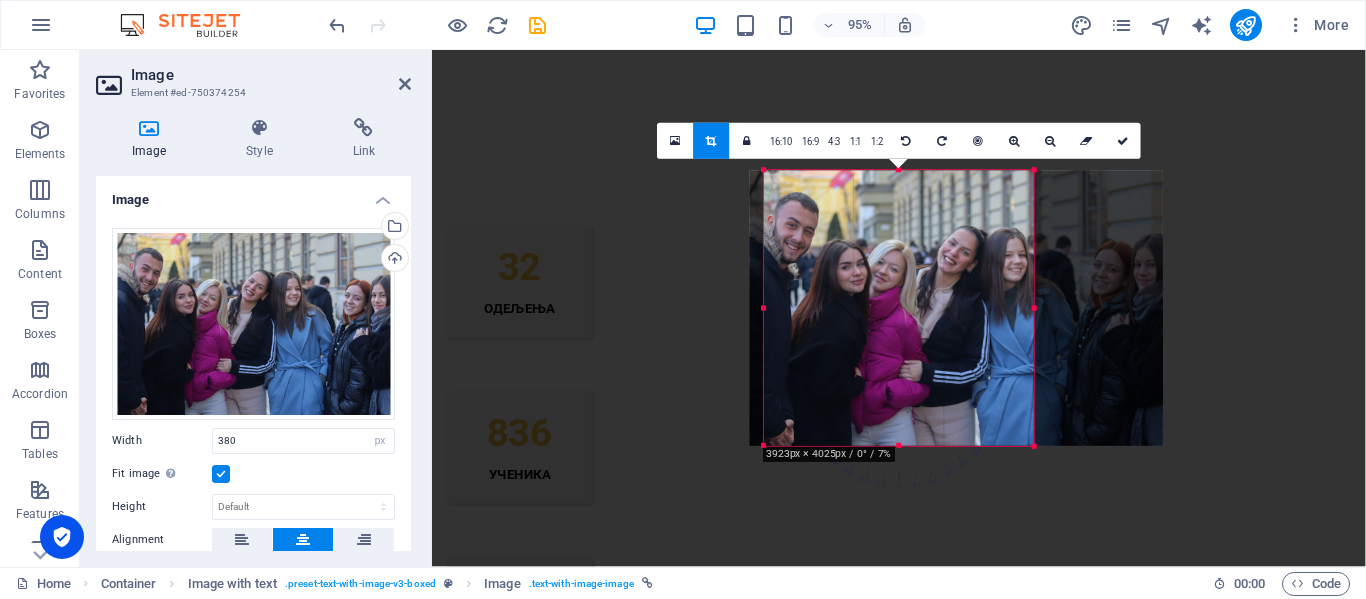 click at bounding box center [1034, 446] 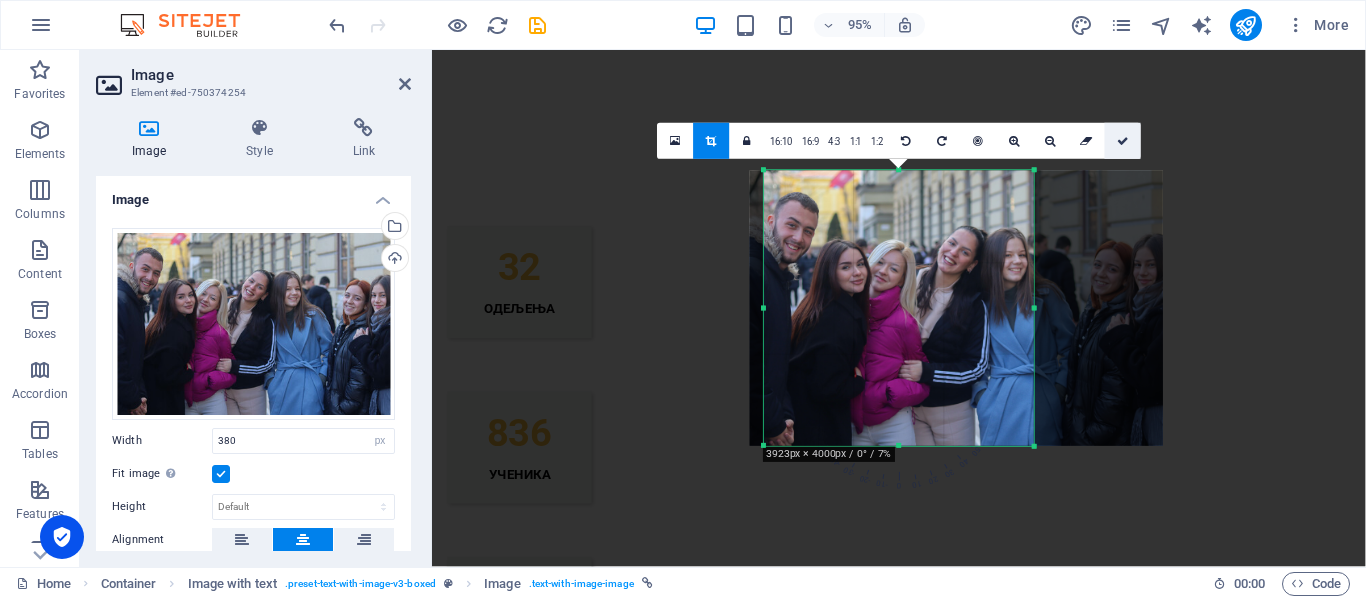 click at bounding box center [1123, 141] 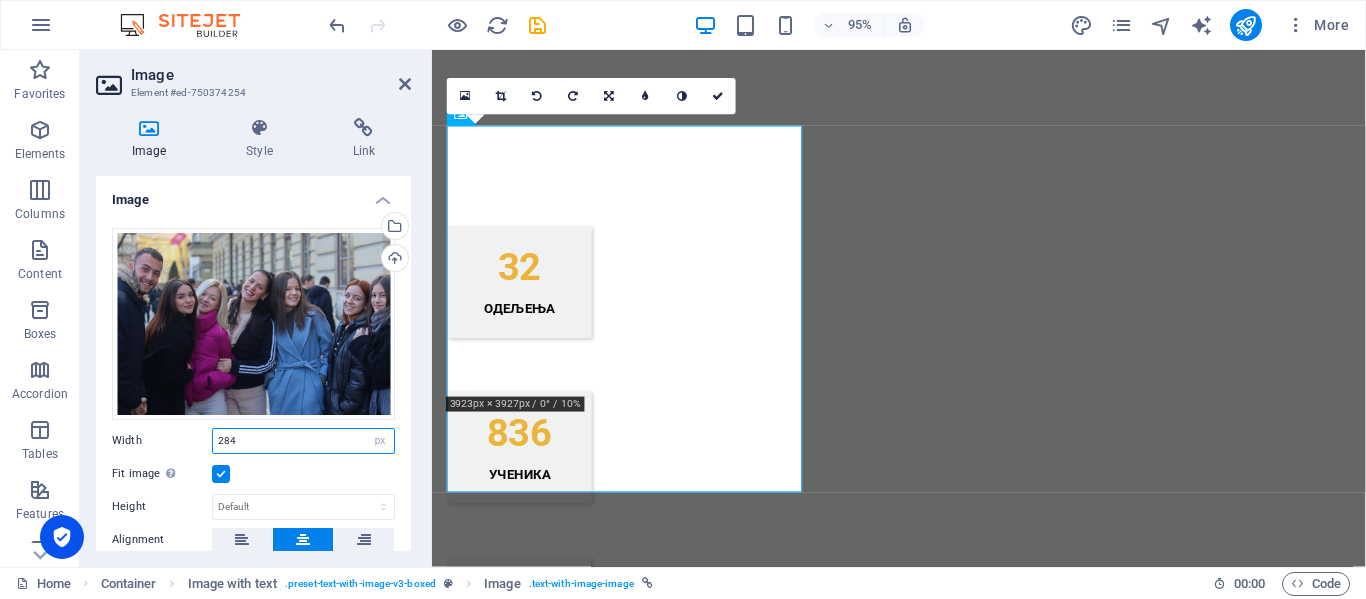 click on "284" at bounding box center [303, 441] 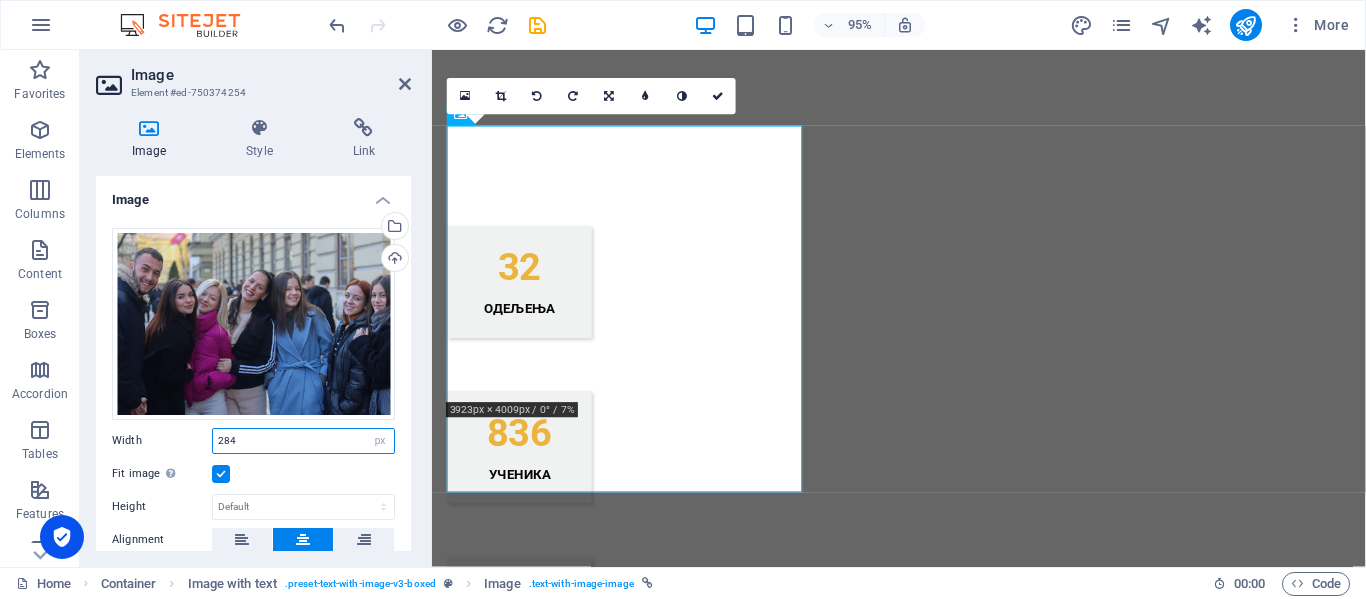 drag, startPoint x: 265, startPoint y: 432, endPoint x: 201, endPoint y: 432, distance: 64 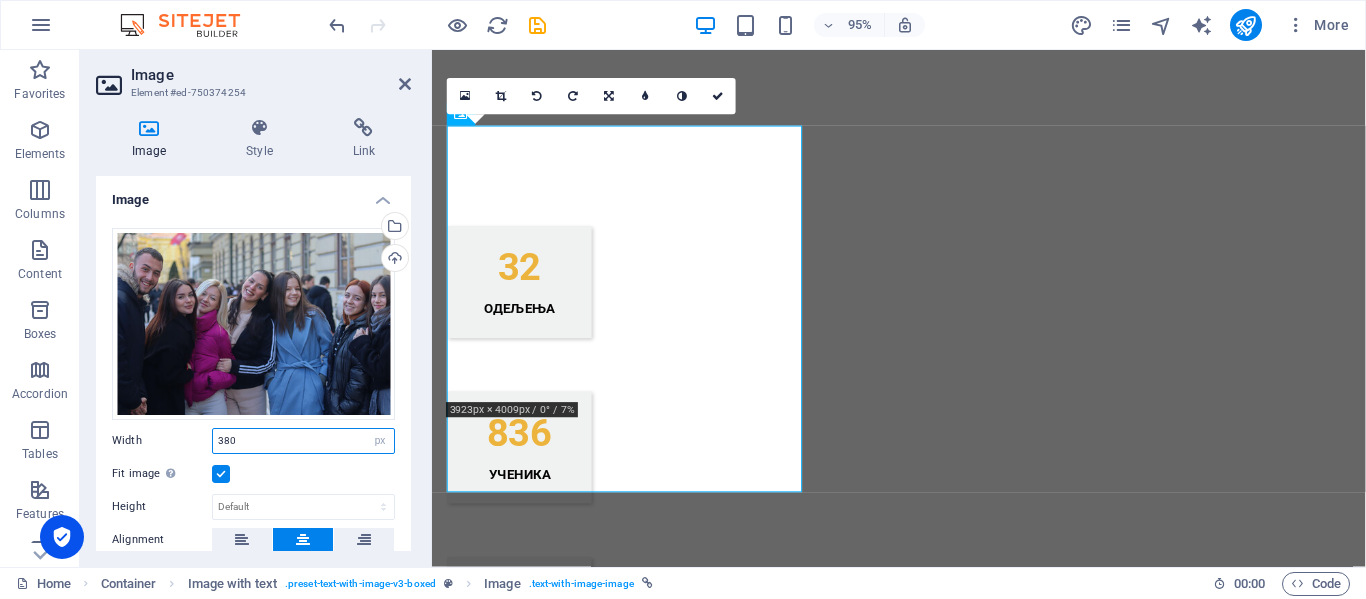 type on "380" 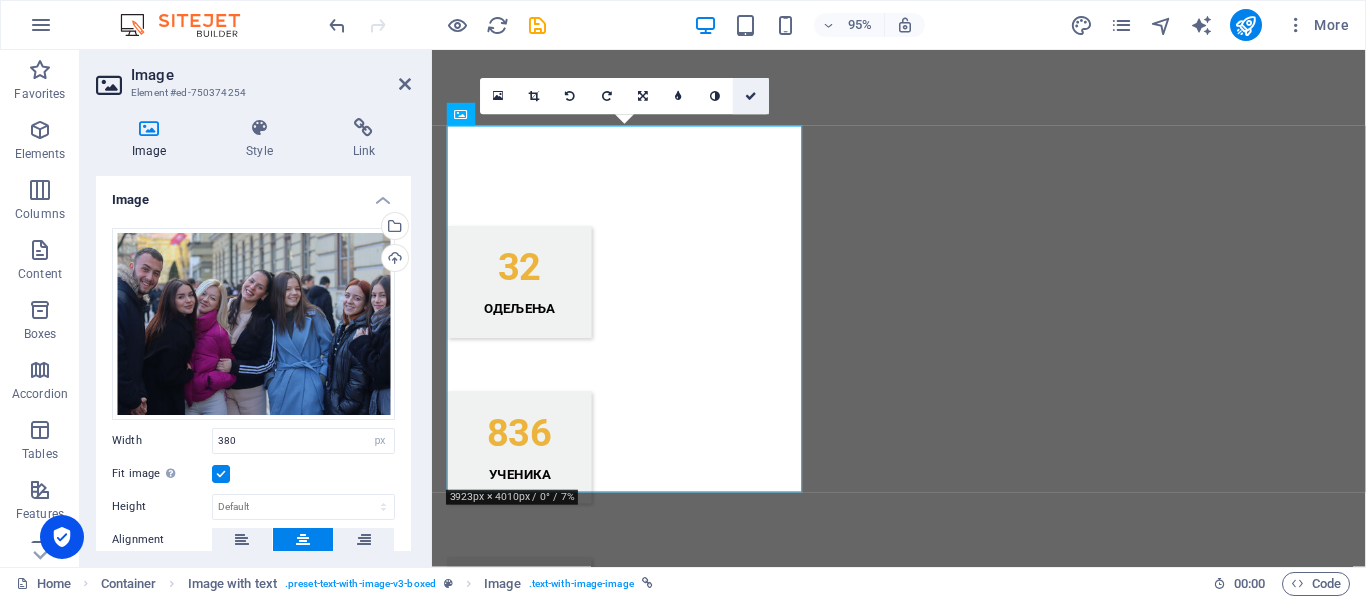click at bounding box center [751, 96] 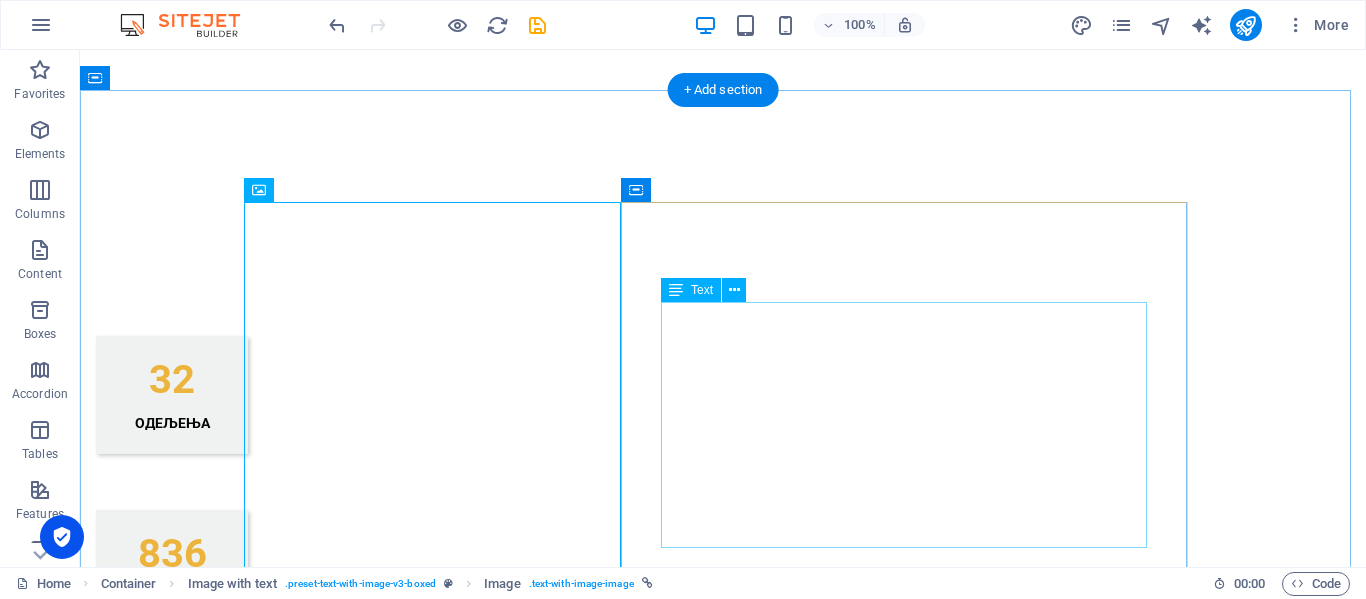 scroll, scrollTop: 1546, scrollLeft: 0, axis: vertical 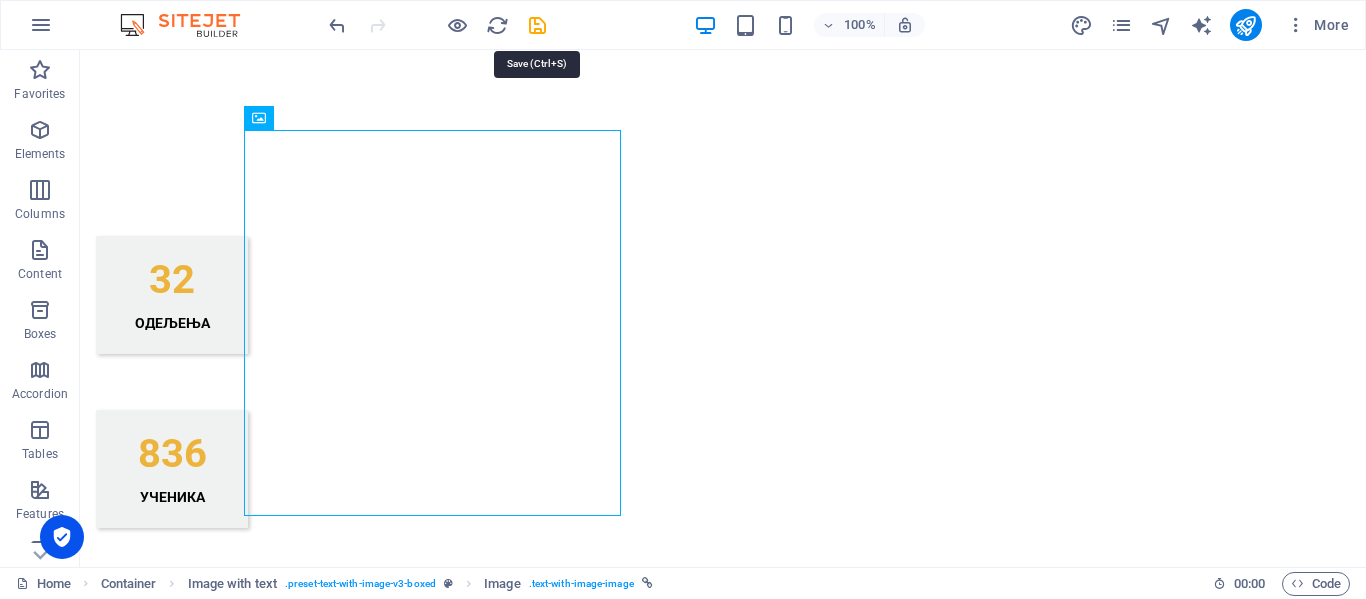 click at bounding box center (537, 25) 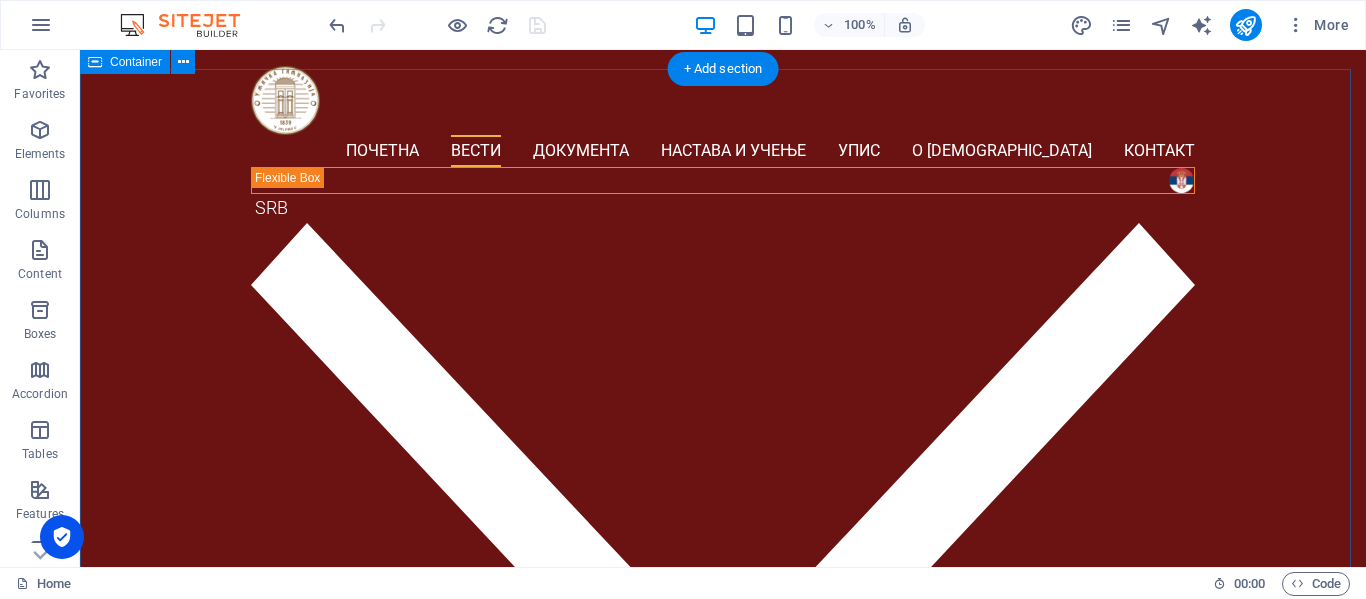 scroll, scrollTop: 1446, scrollLeft: 0, axis: vertical 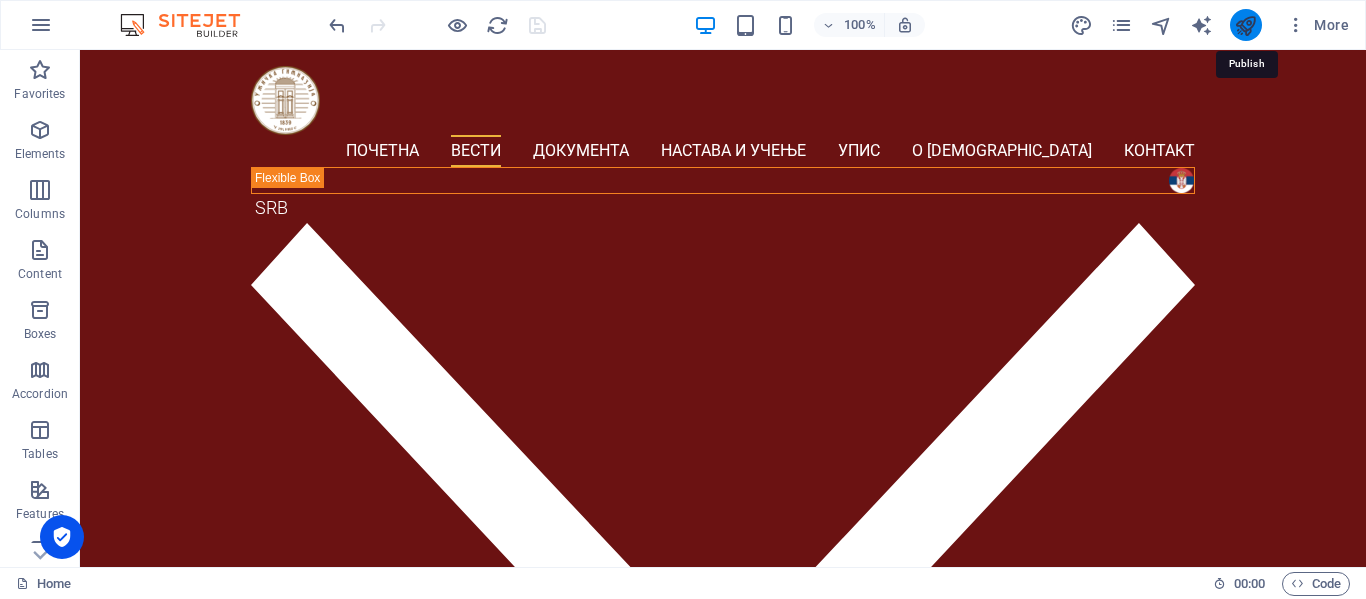 click at bounding box center (1245, 25) 